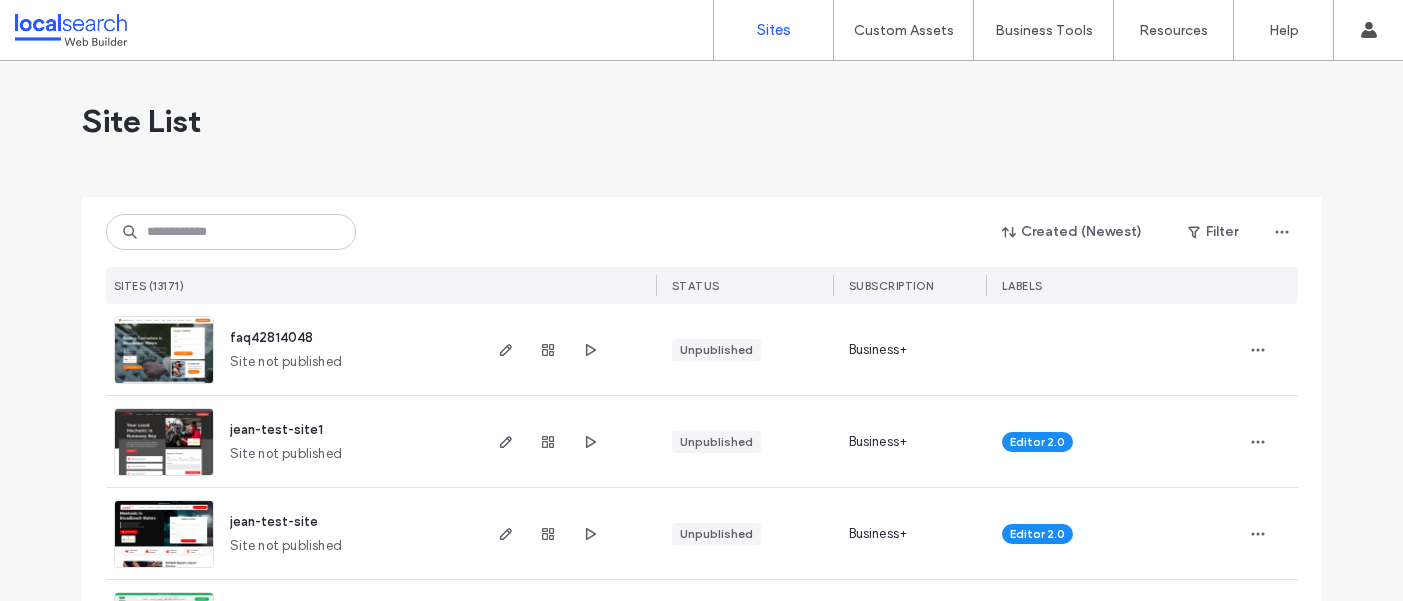 scroll, scrollTop: 0, scrollLeft: 0, axis: both 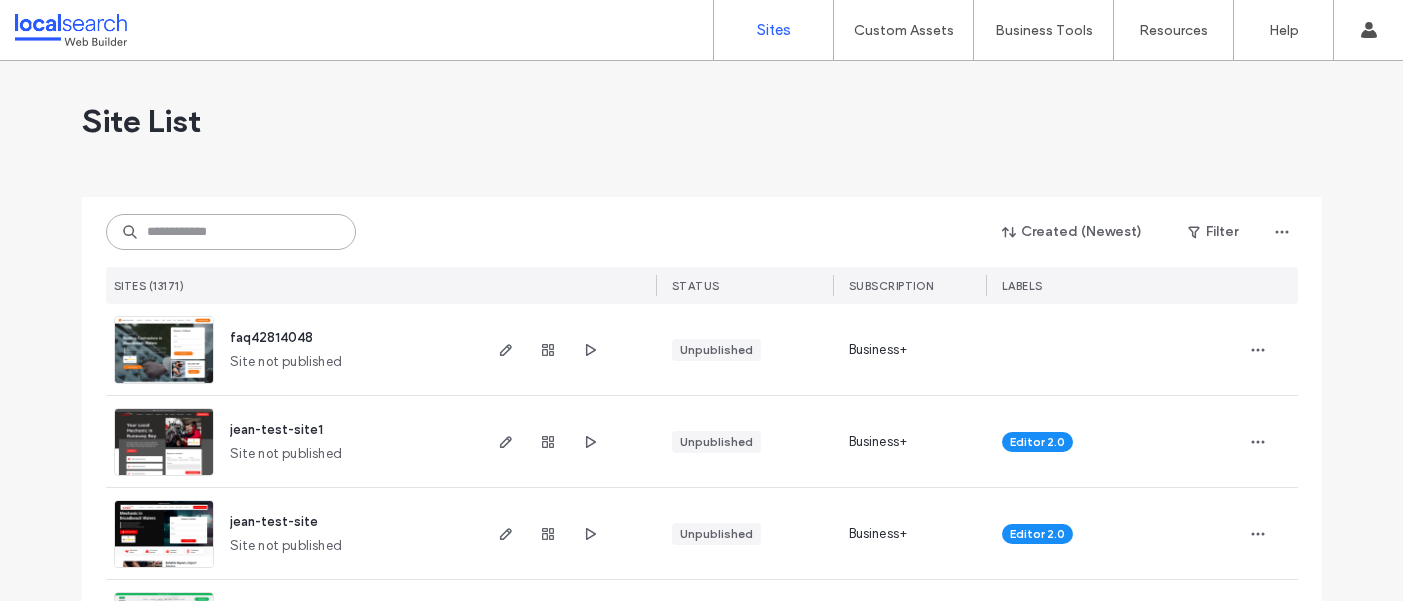 click at bounding box center [231, 232] 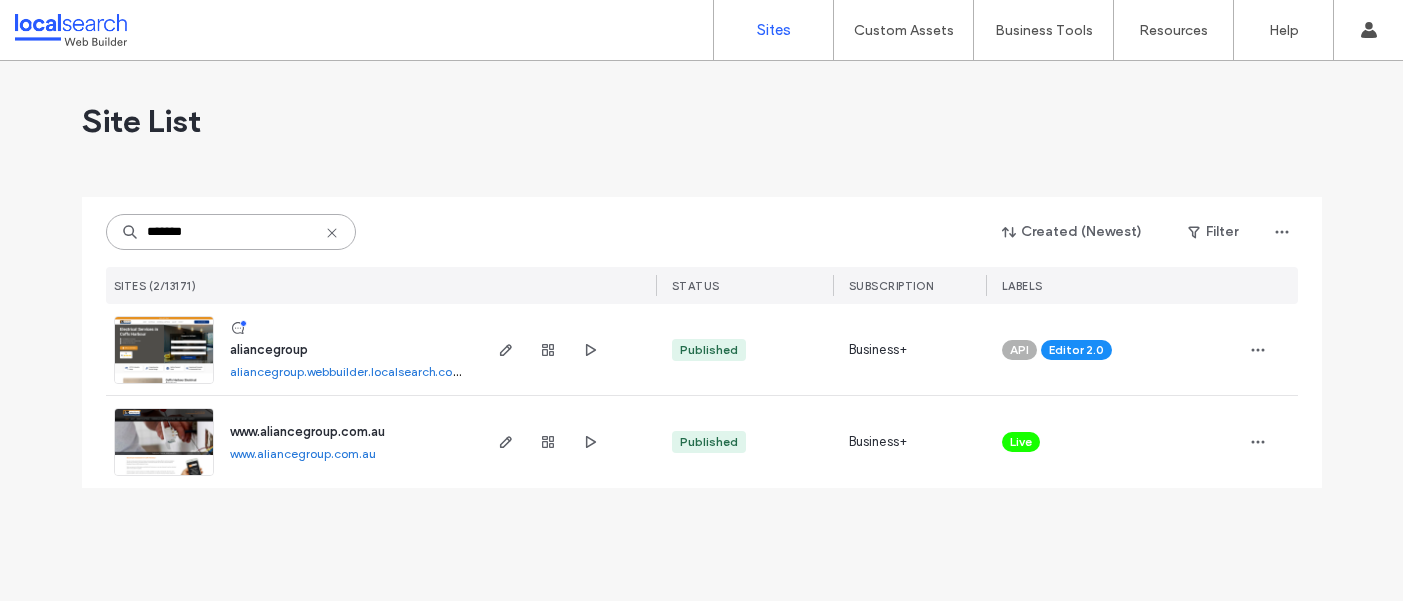 type on "*******" 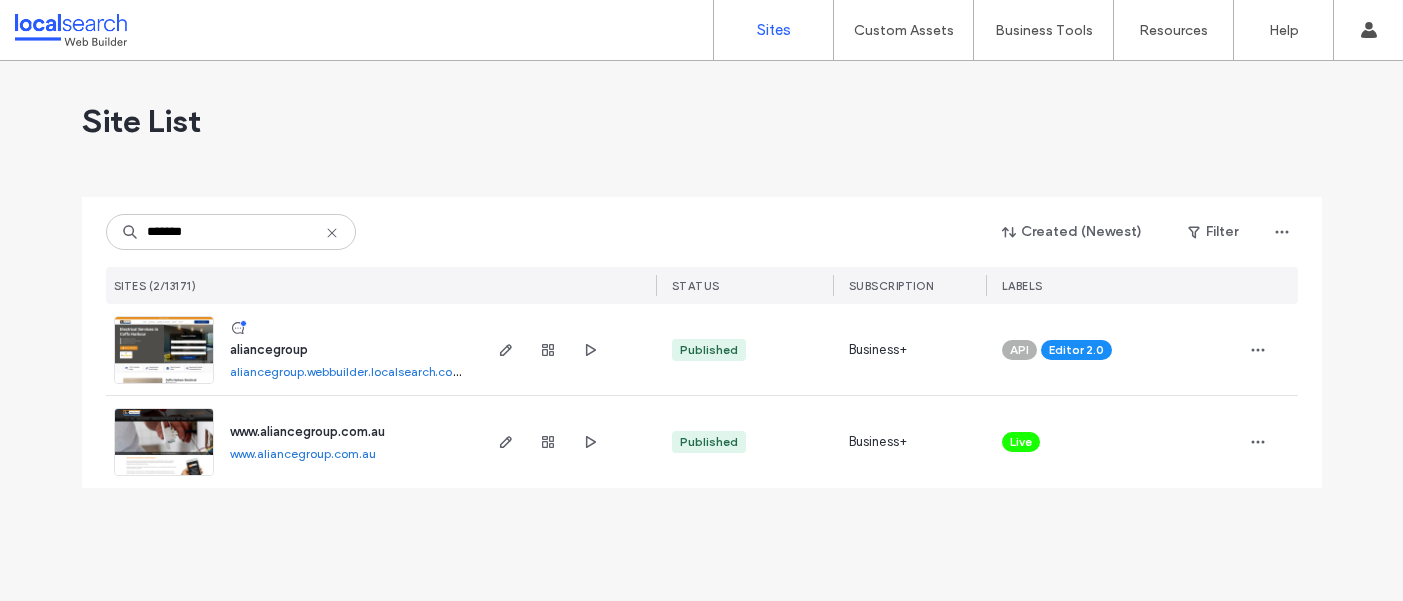 click on "aliancegroup" at bounding box center (269, 349) 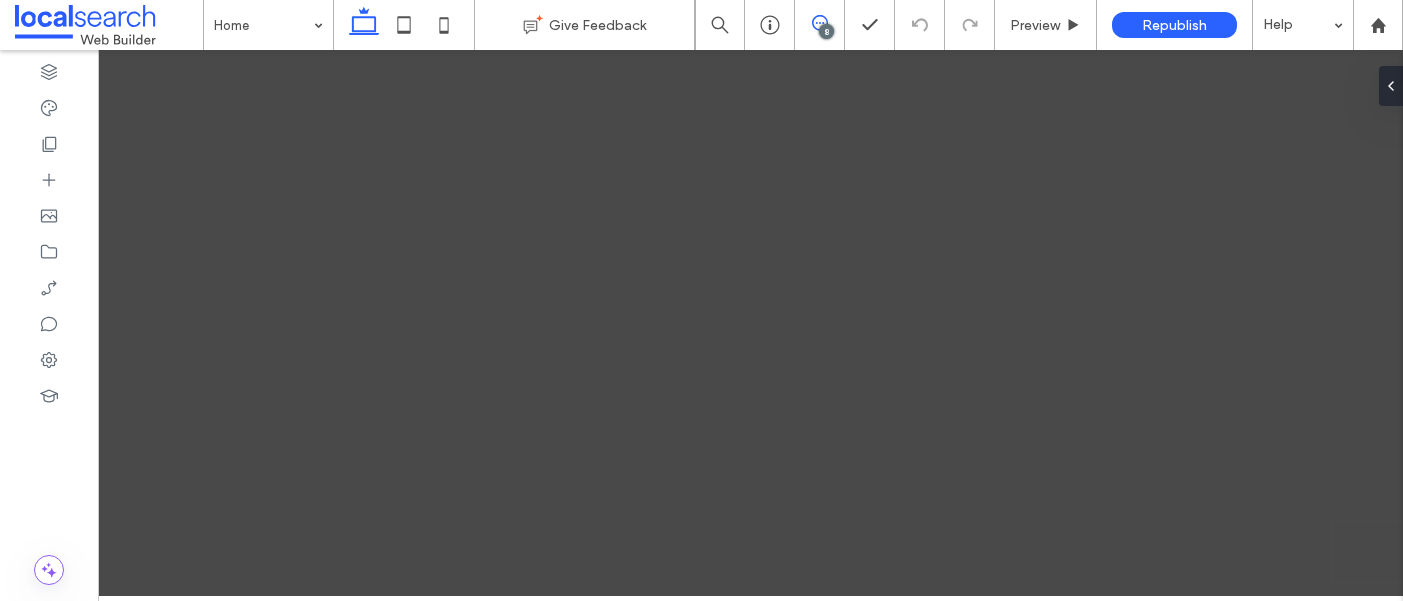 scroll, scrollTop: 0, scrollLeft: 0, axis: both 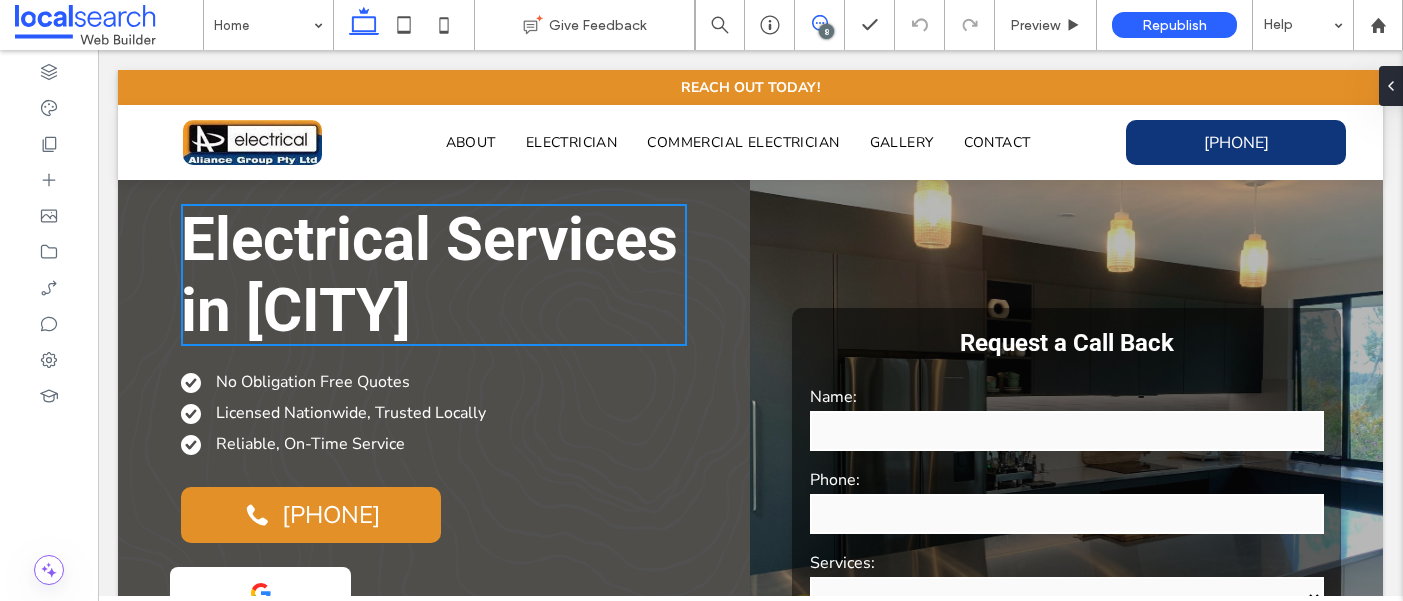 click 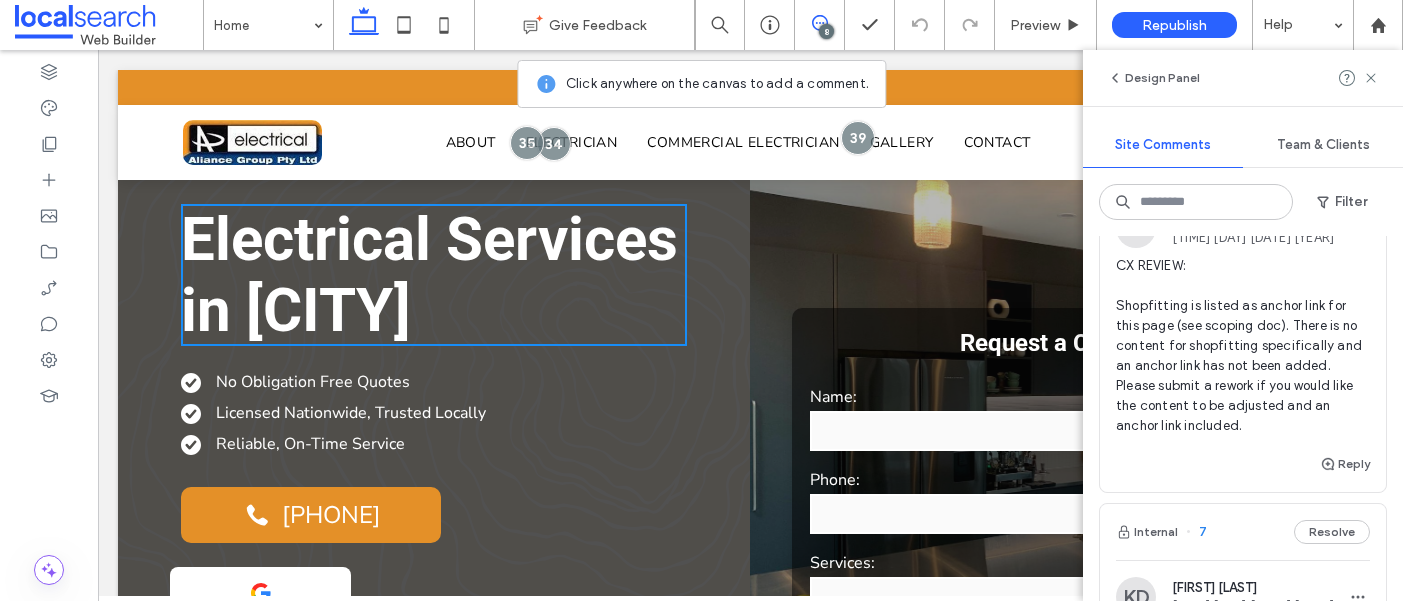 scroll, scrollTop: 2004, scrollLeft: 0, axis: vertical 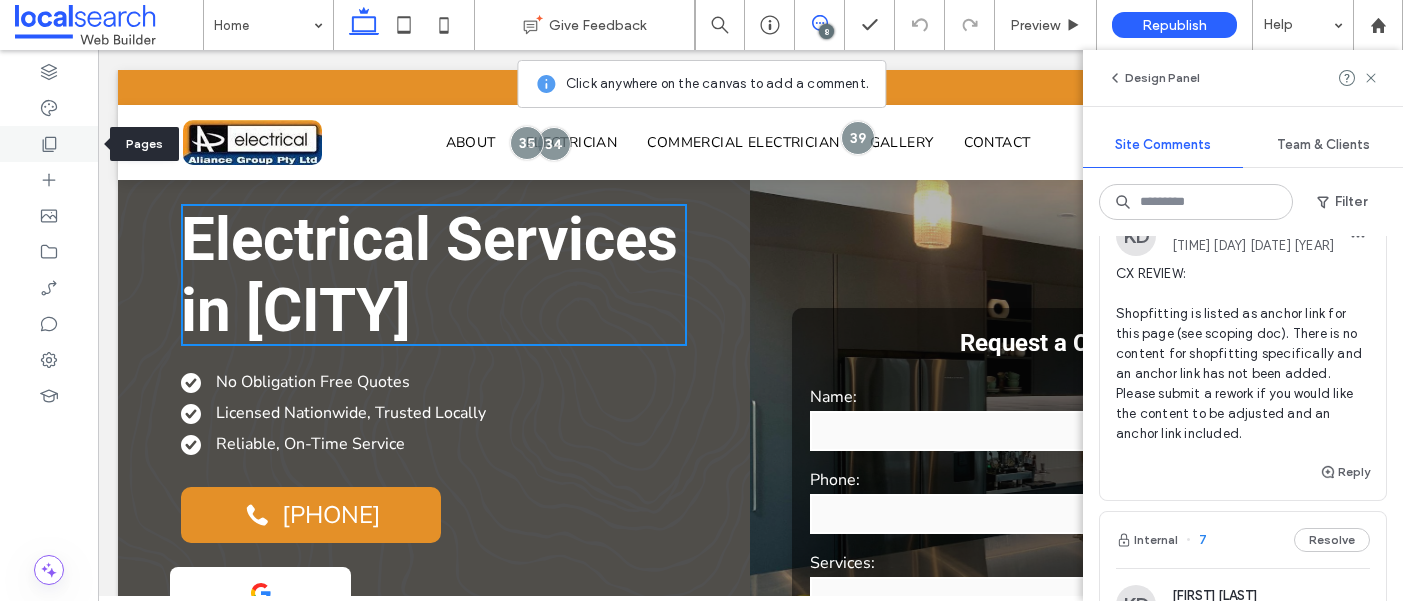 click at bounding box center (49, 144) 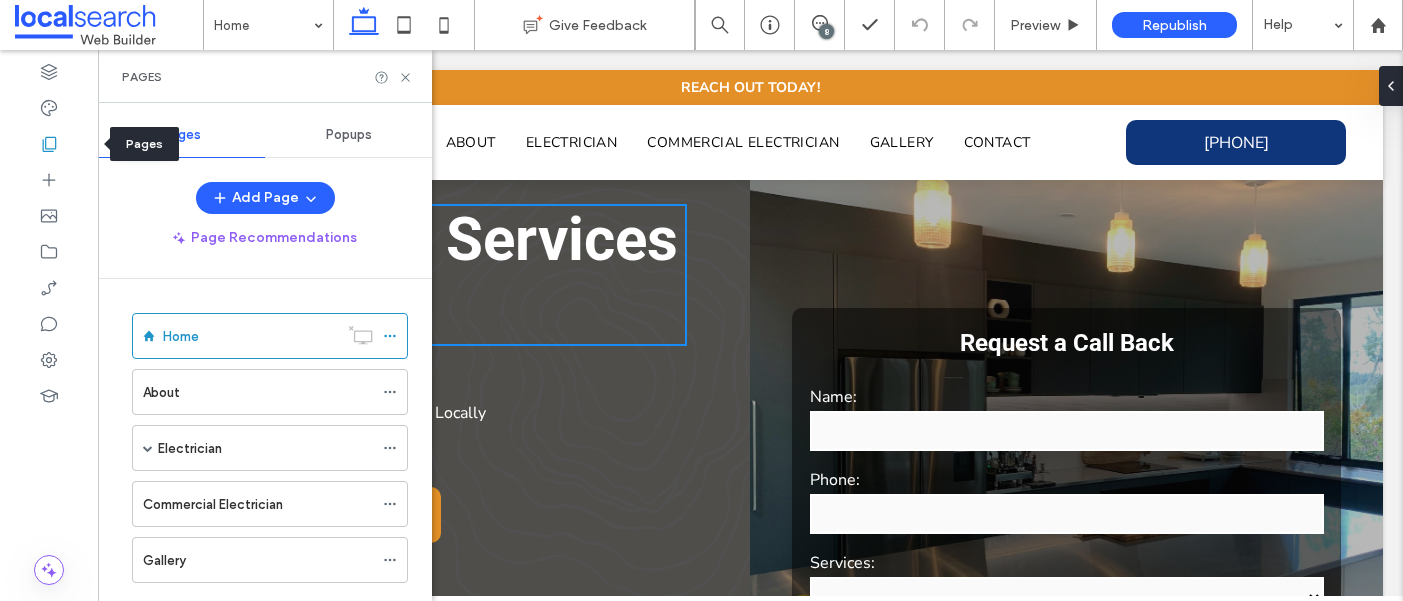 scroll, scrollTop: 0, scrollLeft: 0, axis: both 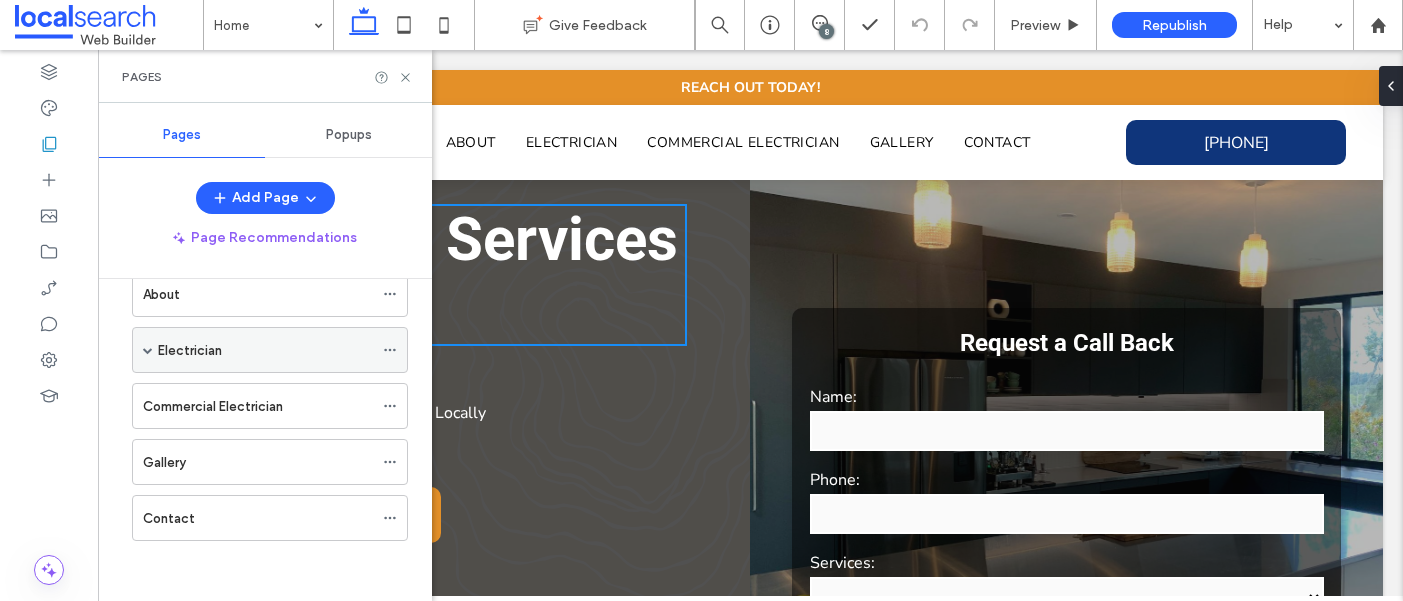 click at bounding box center [148, 350] 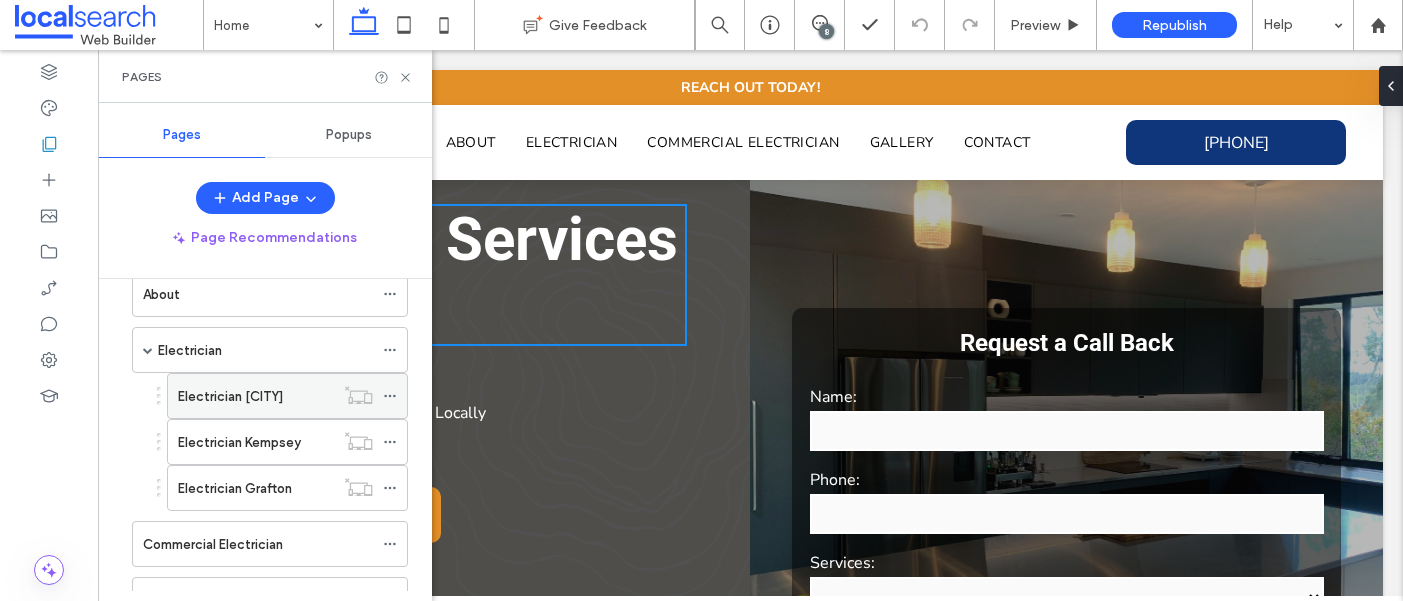 click on "Electrician [CITY]" at bounding box center (230, 396) 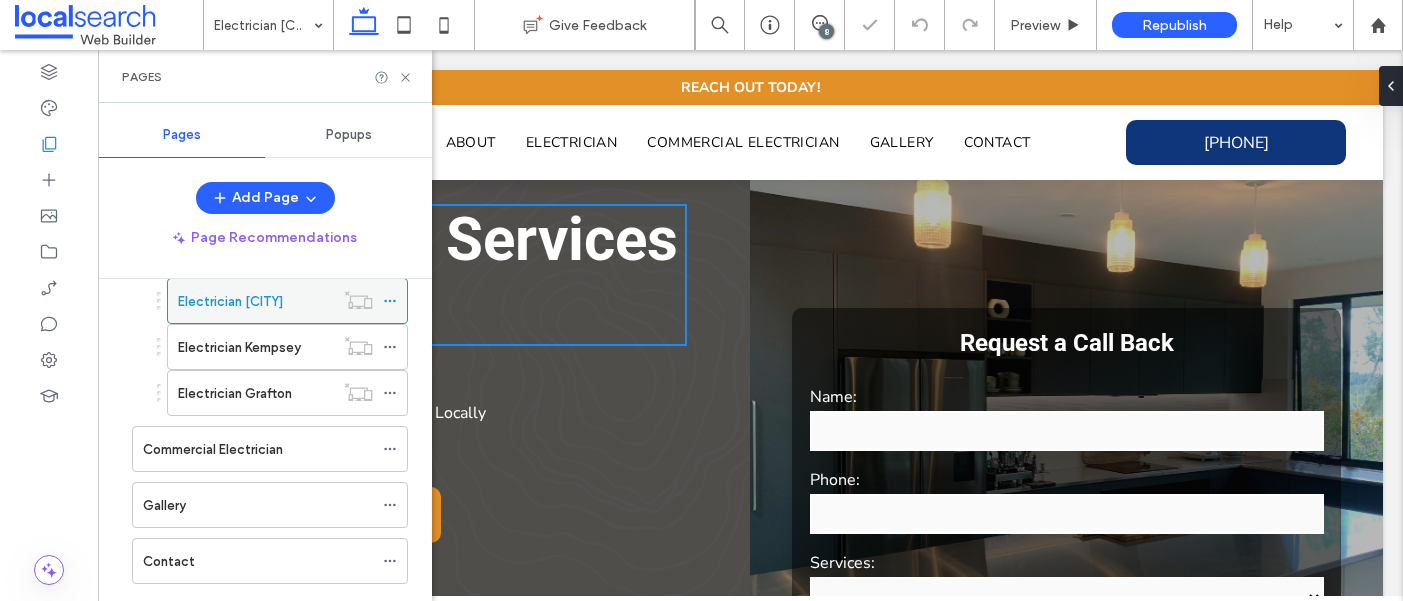 scroll, scrollTop: 199, scrollLeft: 0, axis: vertical 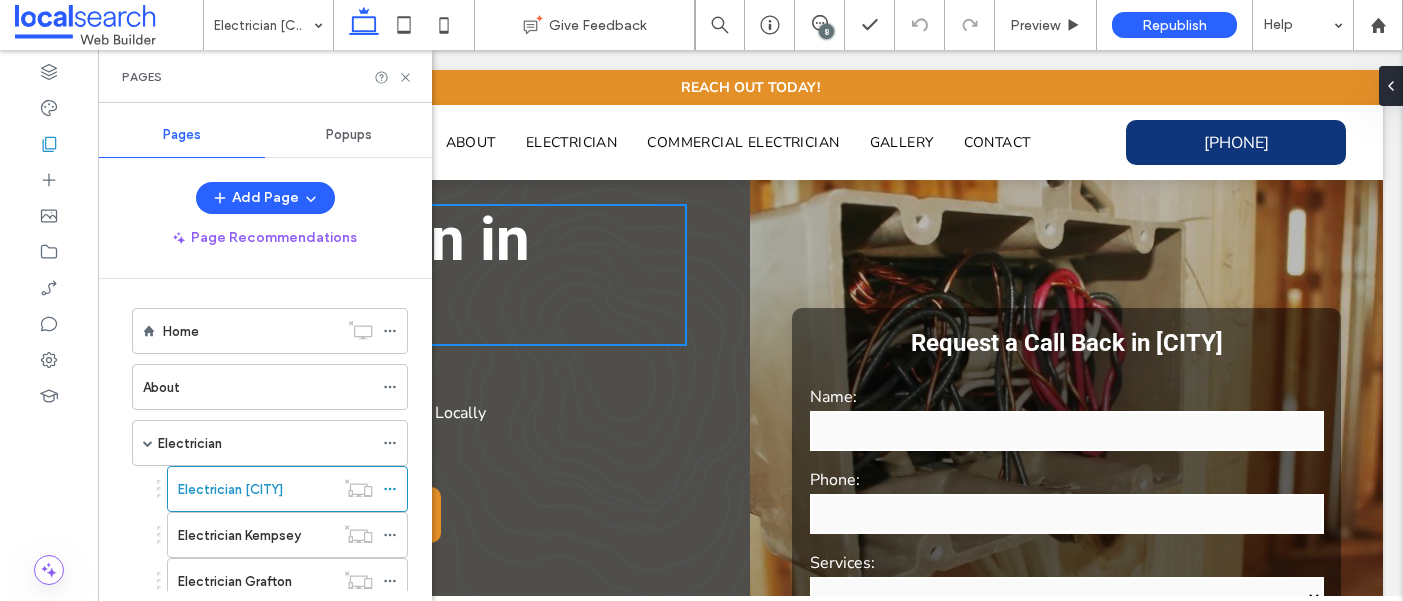 click on "8" at bounding box center (826, 31) 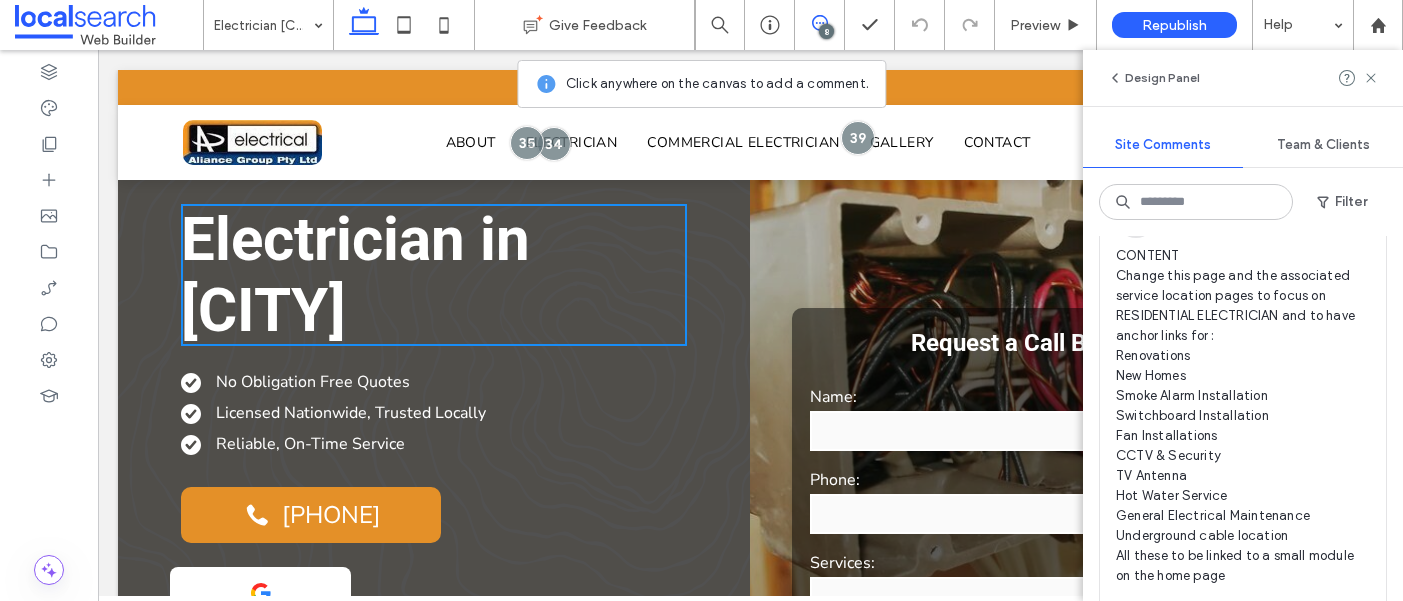 scroll, scrollTop: 954, scrollLeft: 0, axis: vertical 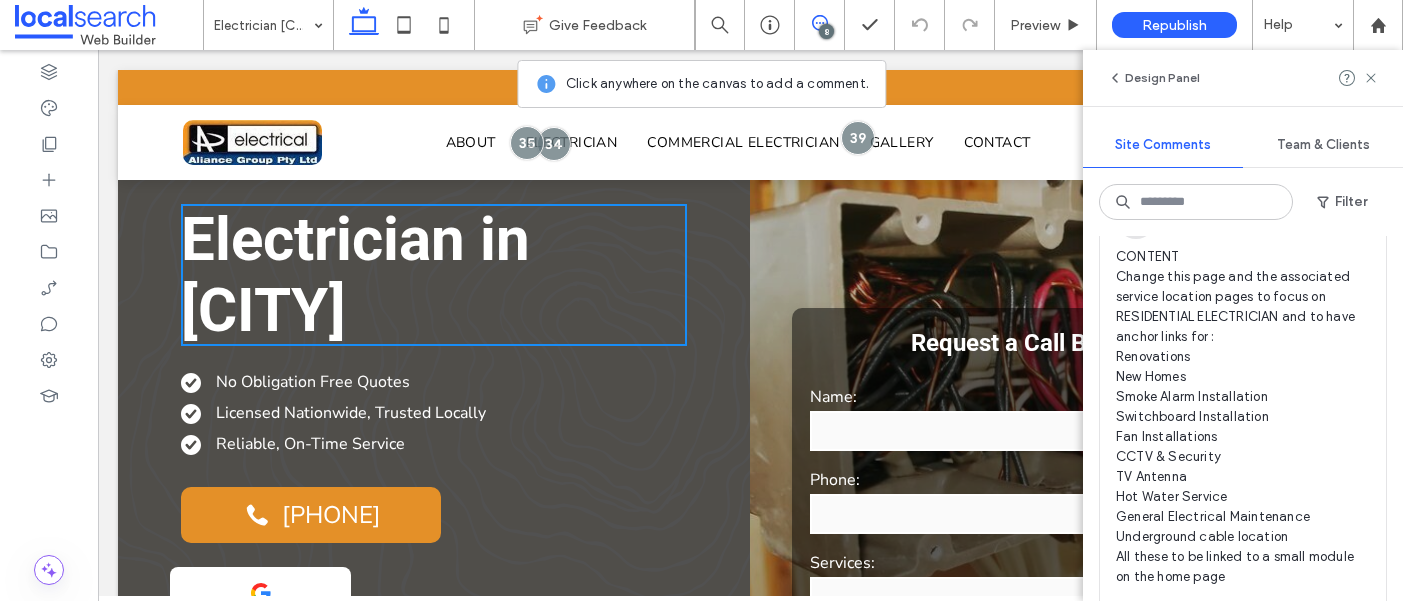 click on "CONTENT
Change this page and the associated service location pages to focus on RESIDENTIAL ELECTRICIAN and to have anchor links for :
Renovations
New Homes
Smoke Alarm Installation
Switchboard Installation
Fan Installations
CCTV & Security
TV Antenna
Hot Water Service
General Electrical Maintenance
Underground cable location
All these to be linked to a small module on the home page" at bounding box center [1243, 417] 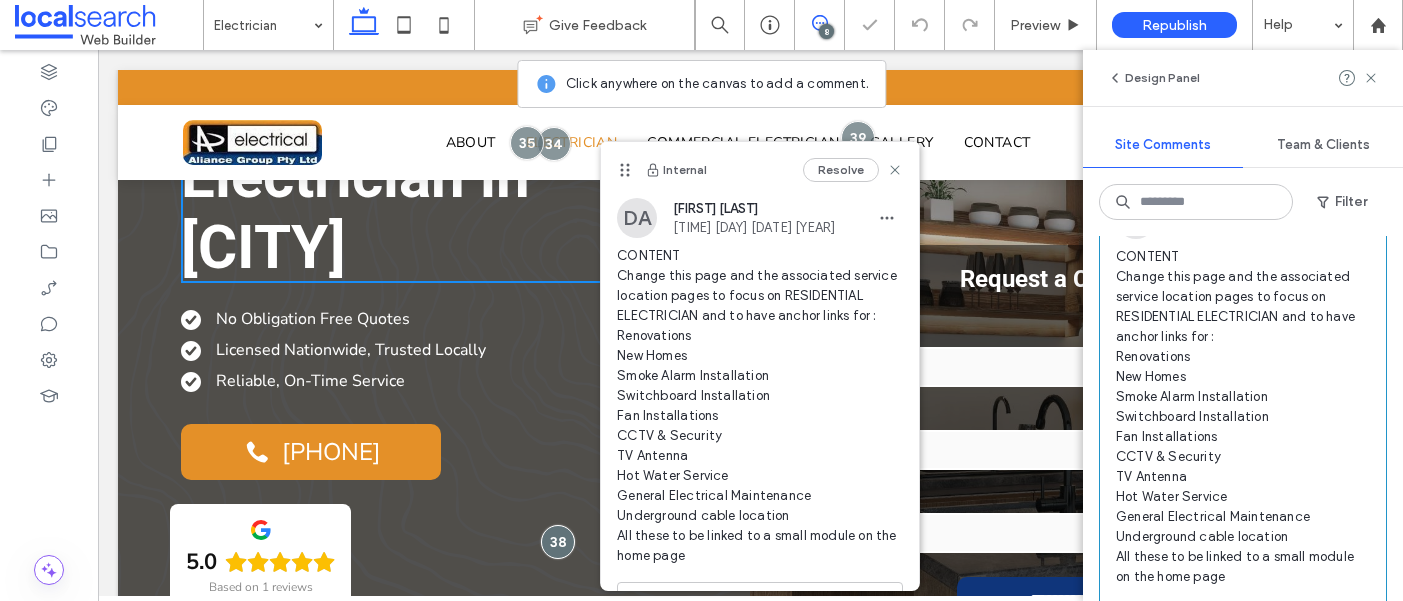 scroll, scrollTop: 63, scrollLeft: 0, axis: vertical 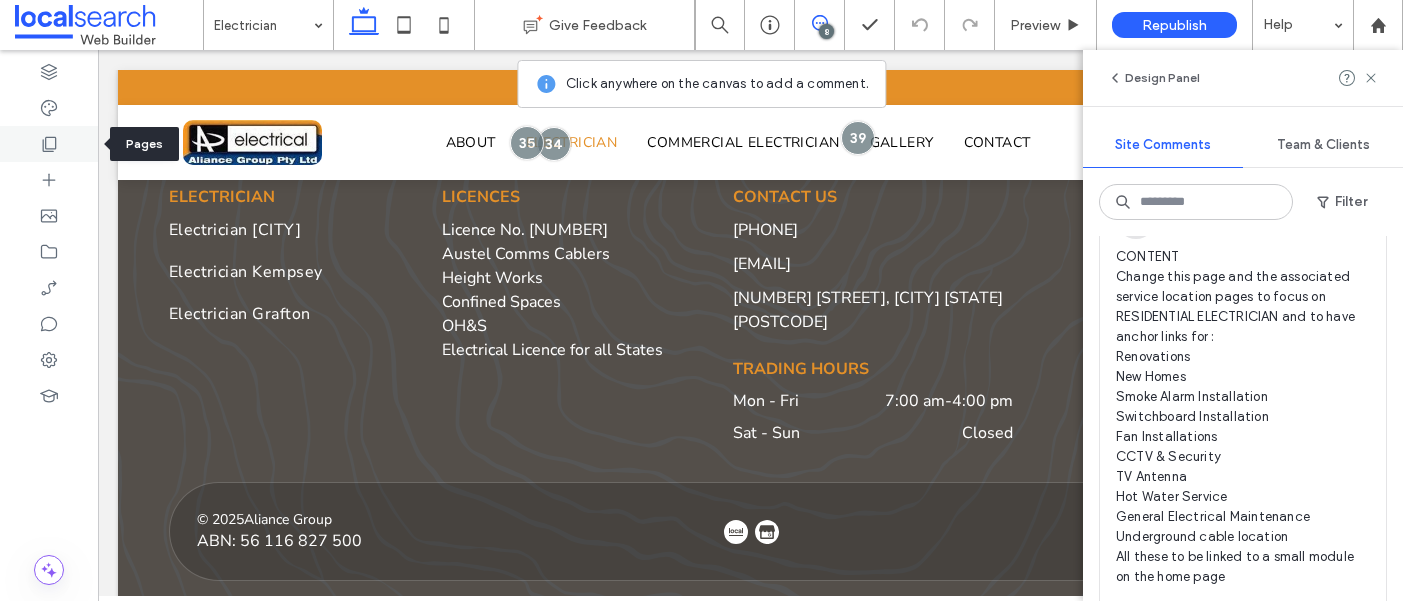 click at bounding box center (49, 144) 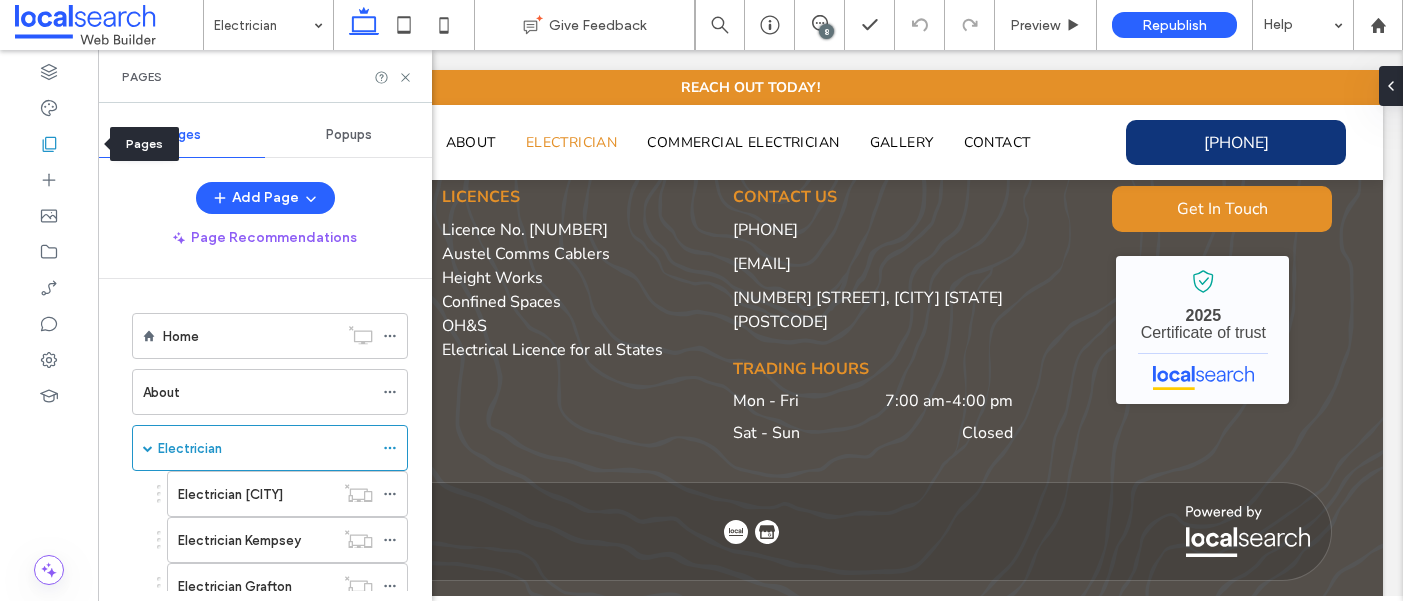 scroll, scrollTop: 0, scrollLeft: 0, axis: both 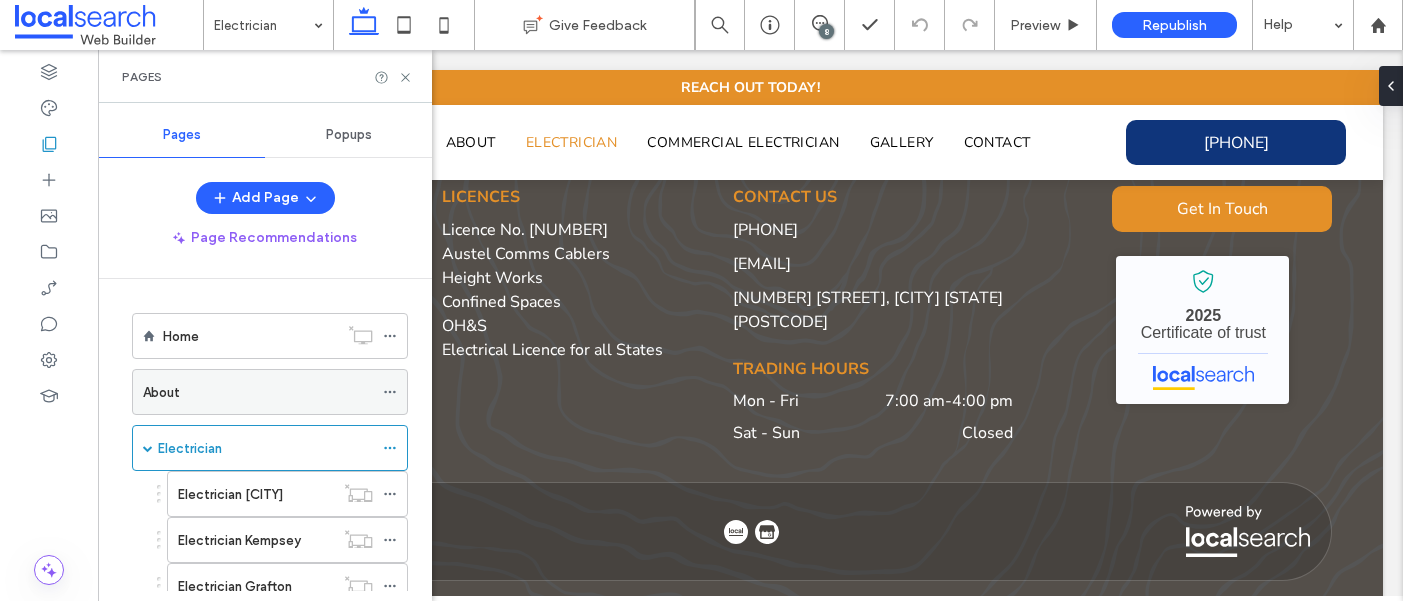 click on "About" at bounding box center [258, 392] 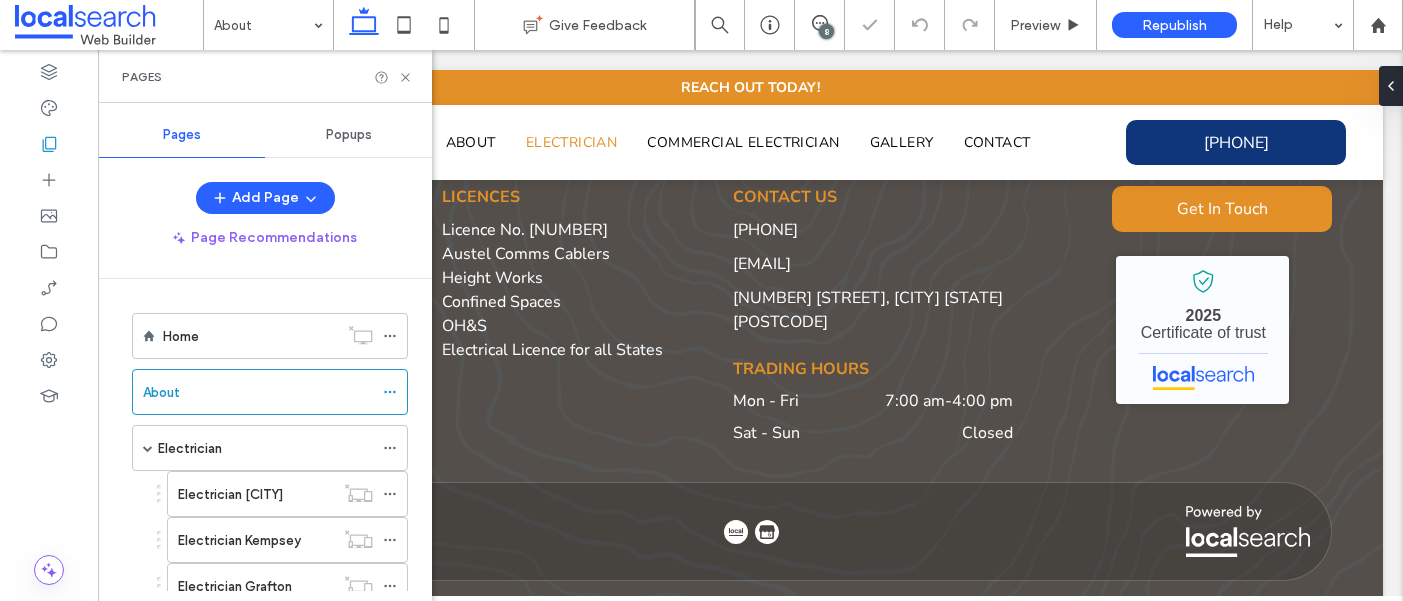 click 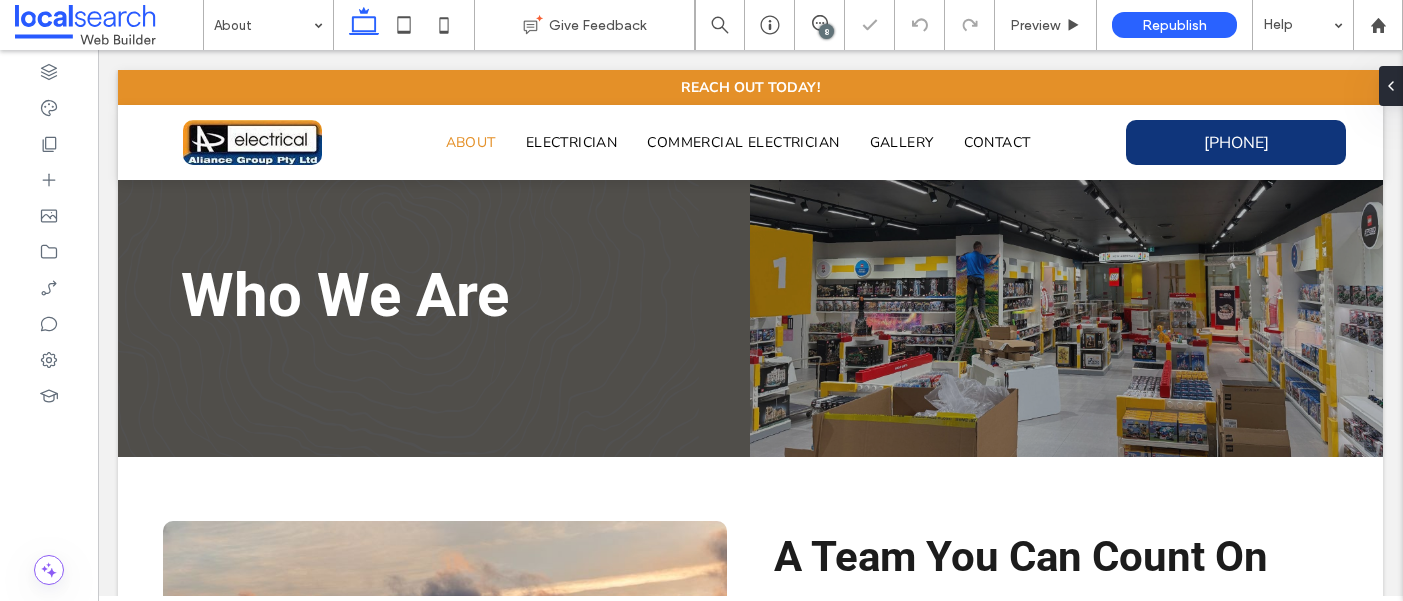 scroll, scrollTop: 0, scrollLeft: 0, axis: both 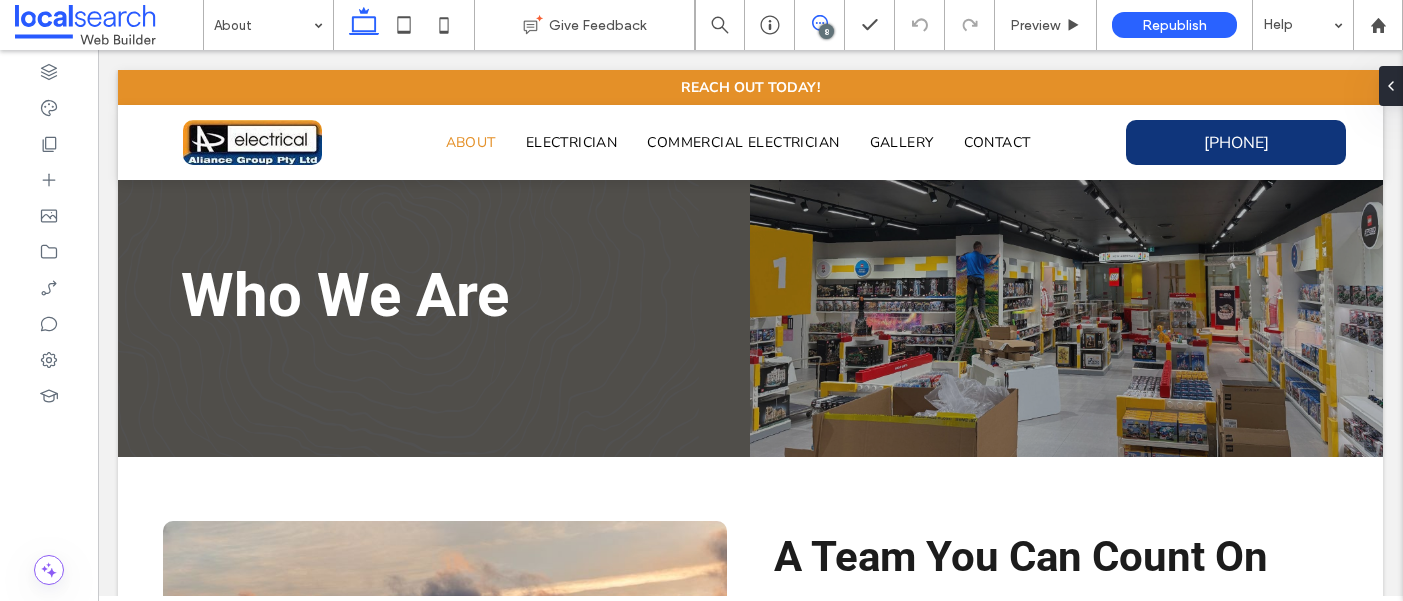 click at bounding box center [819, 23] 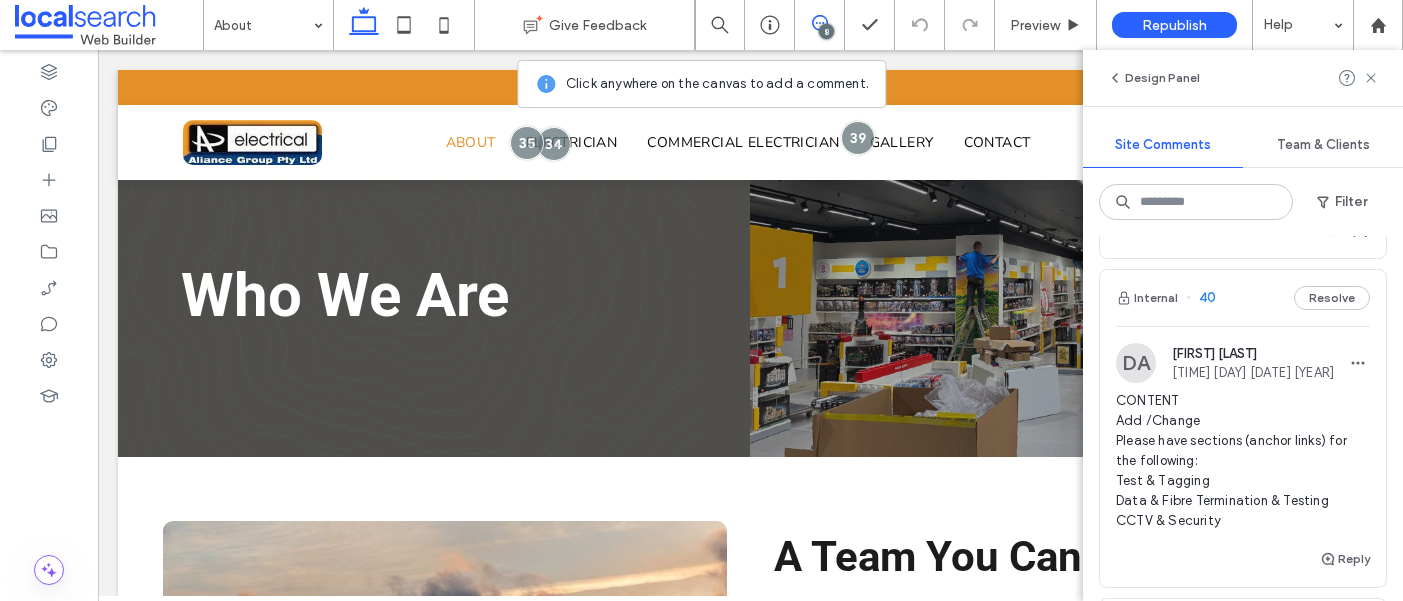 scroll, scrollTop: 322, scrollLeft: 0, axis: vertical 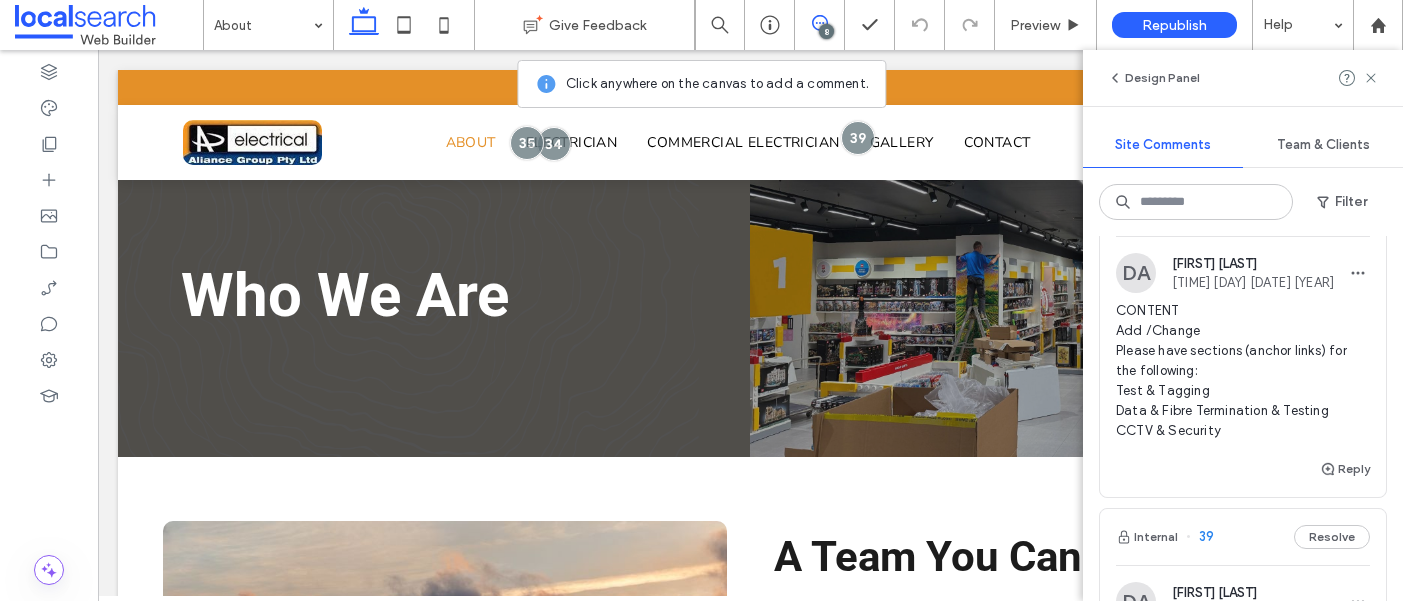 click on "CONTENT
Add /Change
Please have sections (anchor links) for the following:
Test & Tagging
Data & Fibre Termination & Testing
CCTV & Security" at bounding box center (1243, 371) 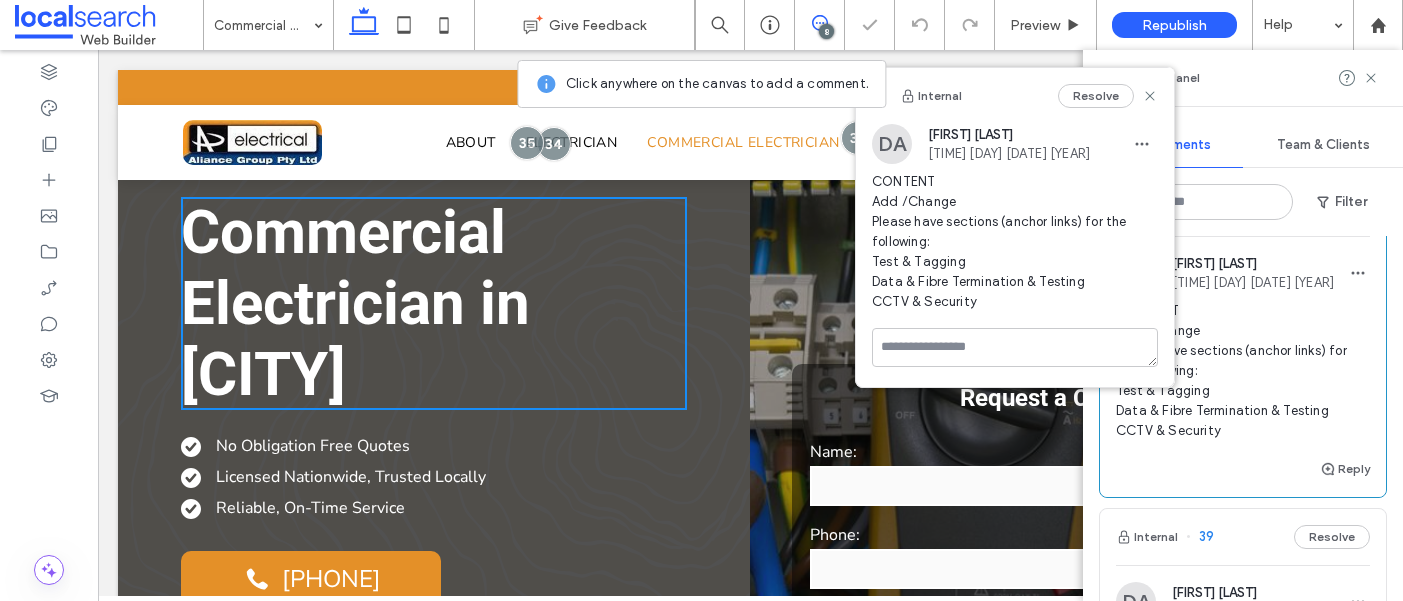 scroll, scrollTop: 640, scrollLeft: 0, axis: vertical 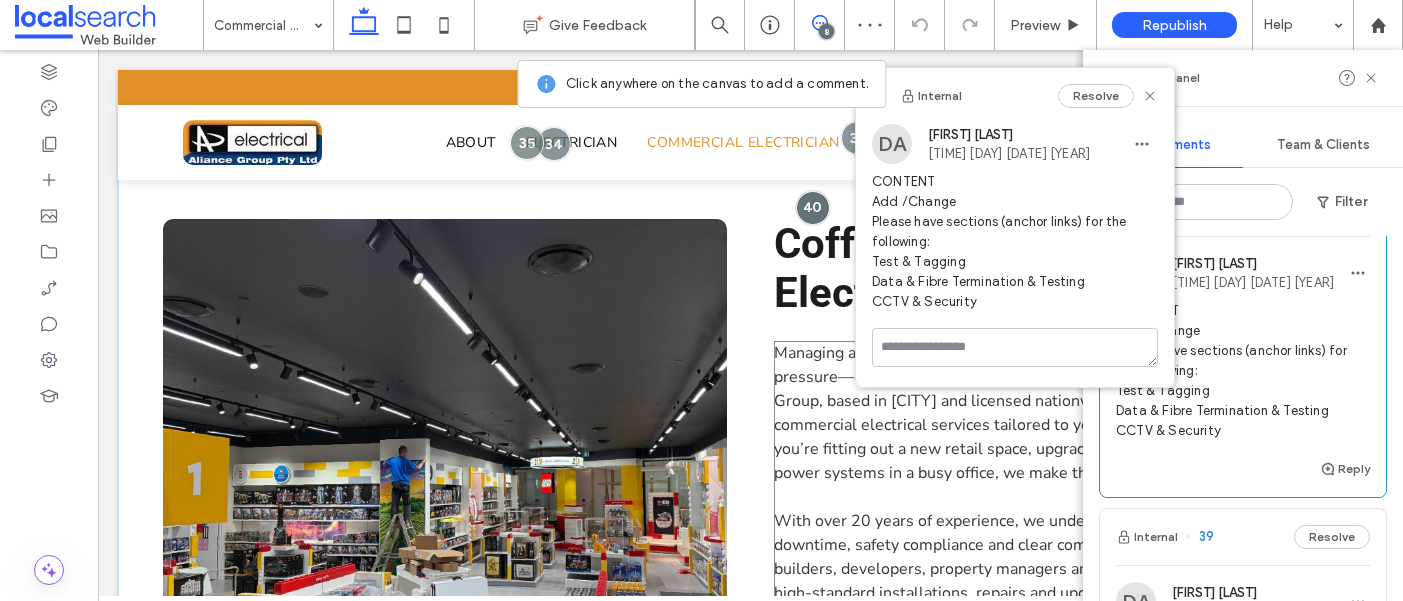 click on ", based in [CITY] and licensed nationwide, provides reliable, timely commercial electrical services tailored to your business needs. Whether you’re fitting out a new retail space, upgrading data cabling, or maintaining power systems in a busy office, we make the process seamless." at bounding box center (1041, 437) 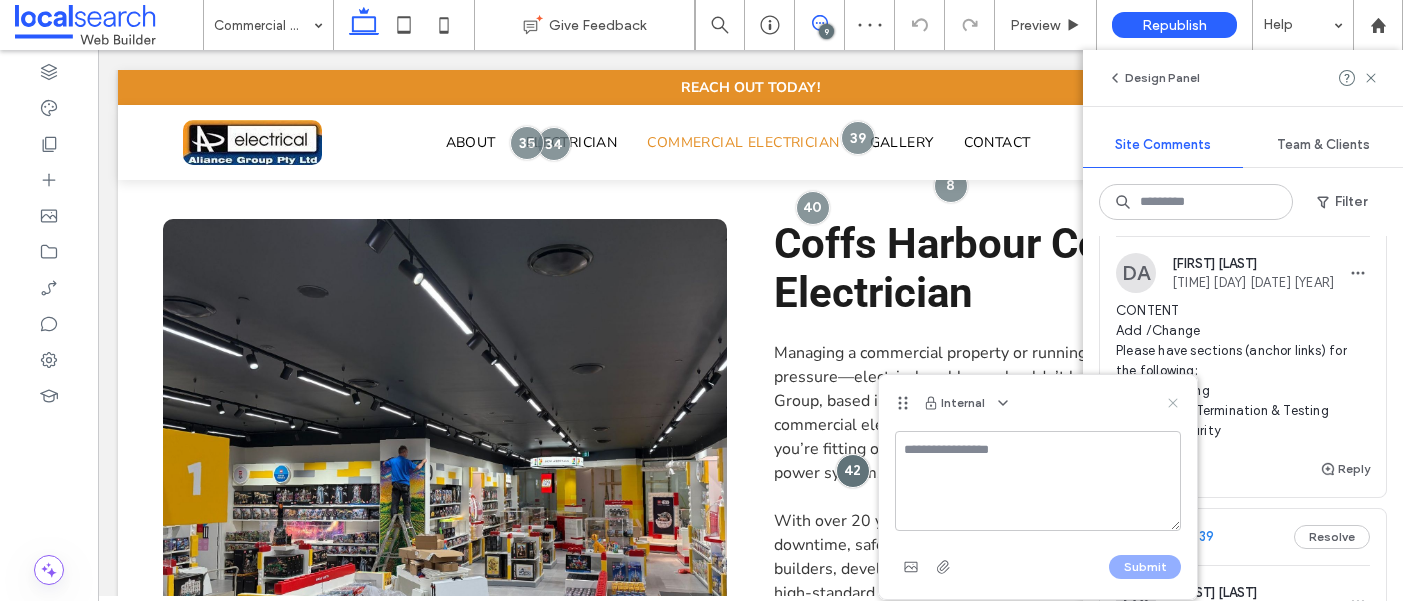 click 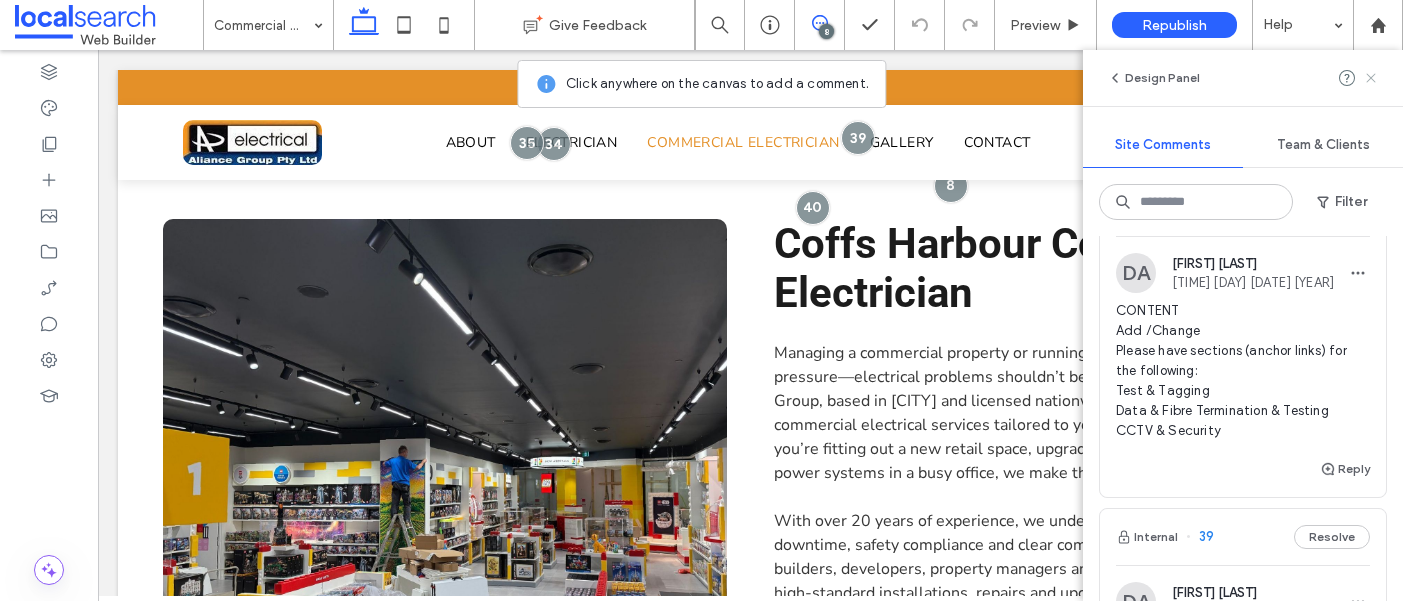 click 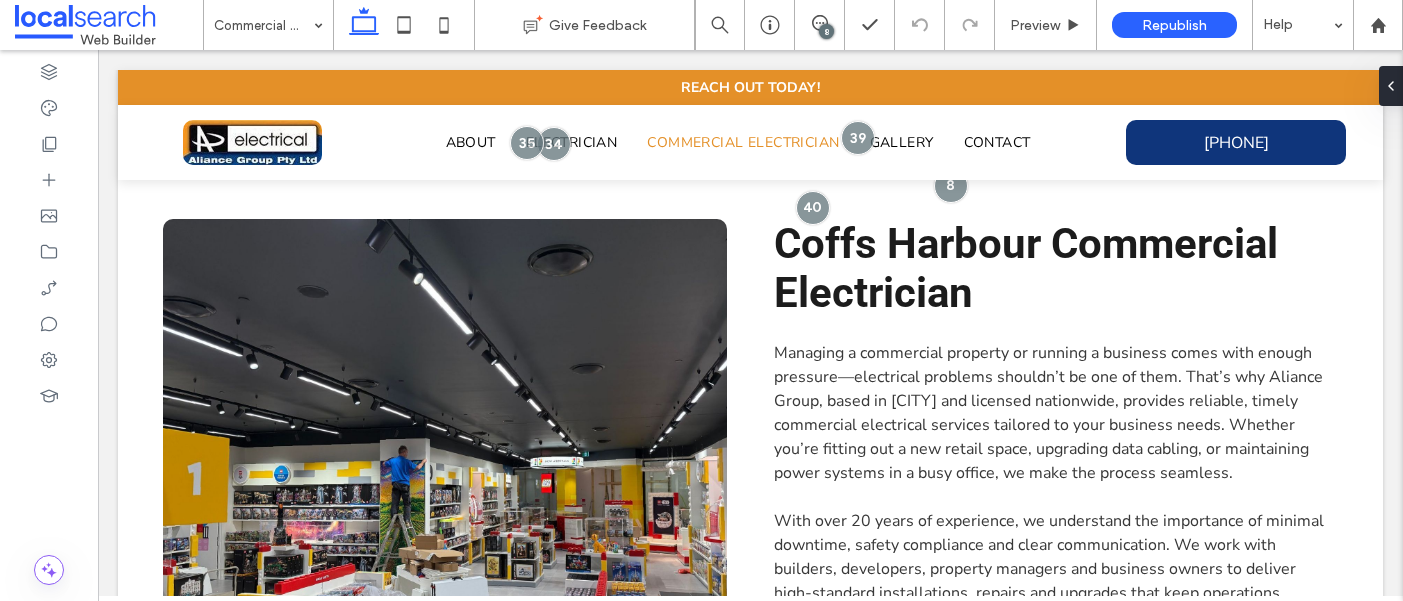 scroll, scrollTop: 0, scrollLeft: 0, axis: both 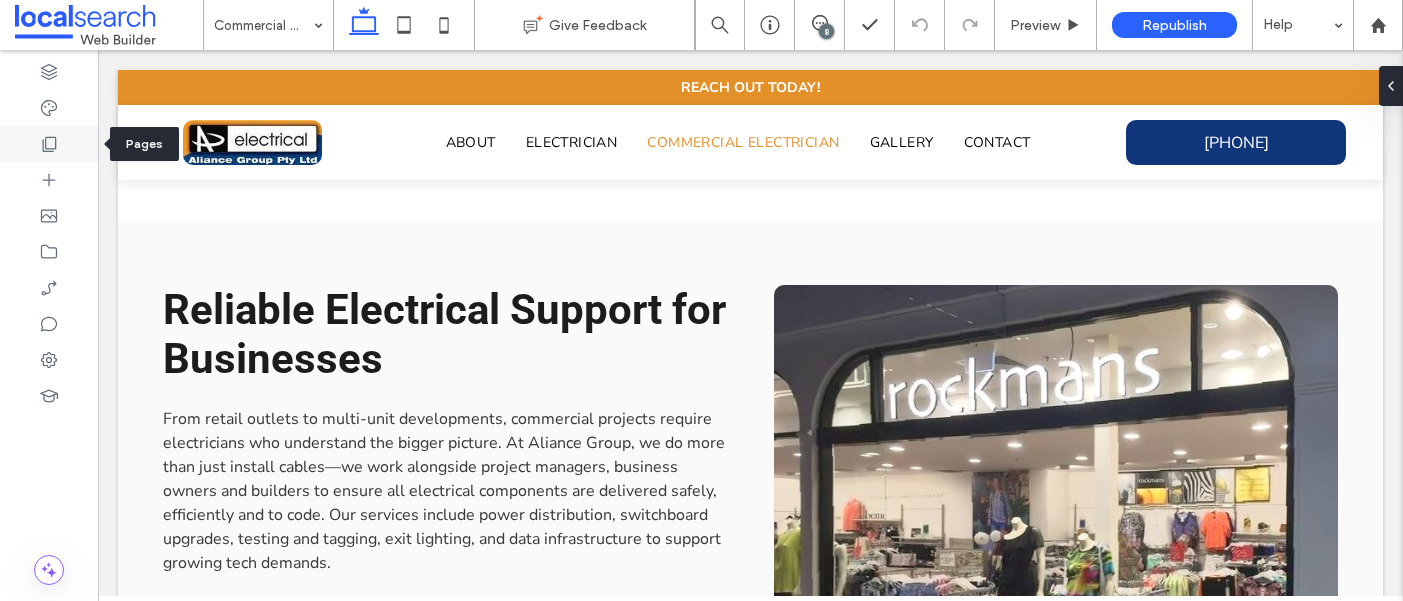 click 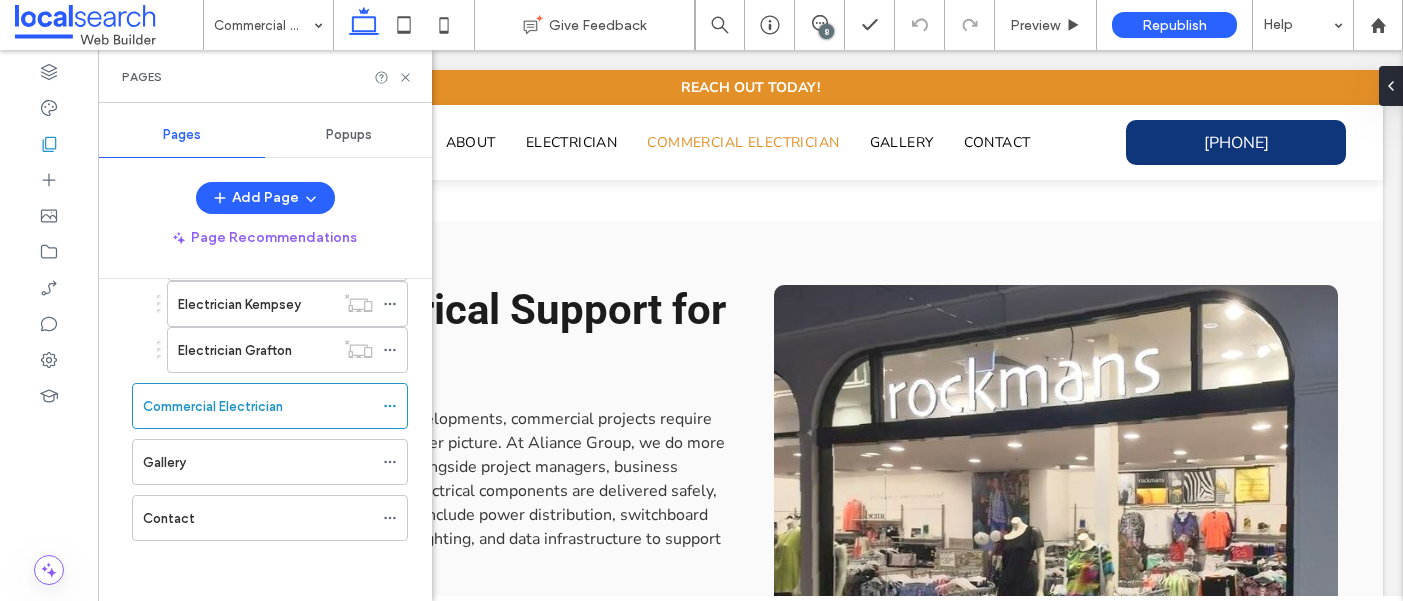 scroll, scrollTop: 0, scrollLeft: 0, axis: both 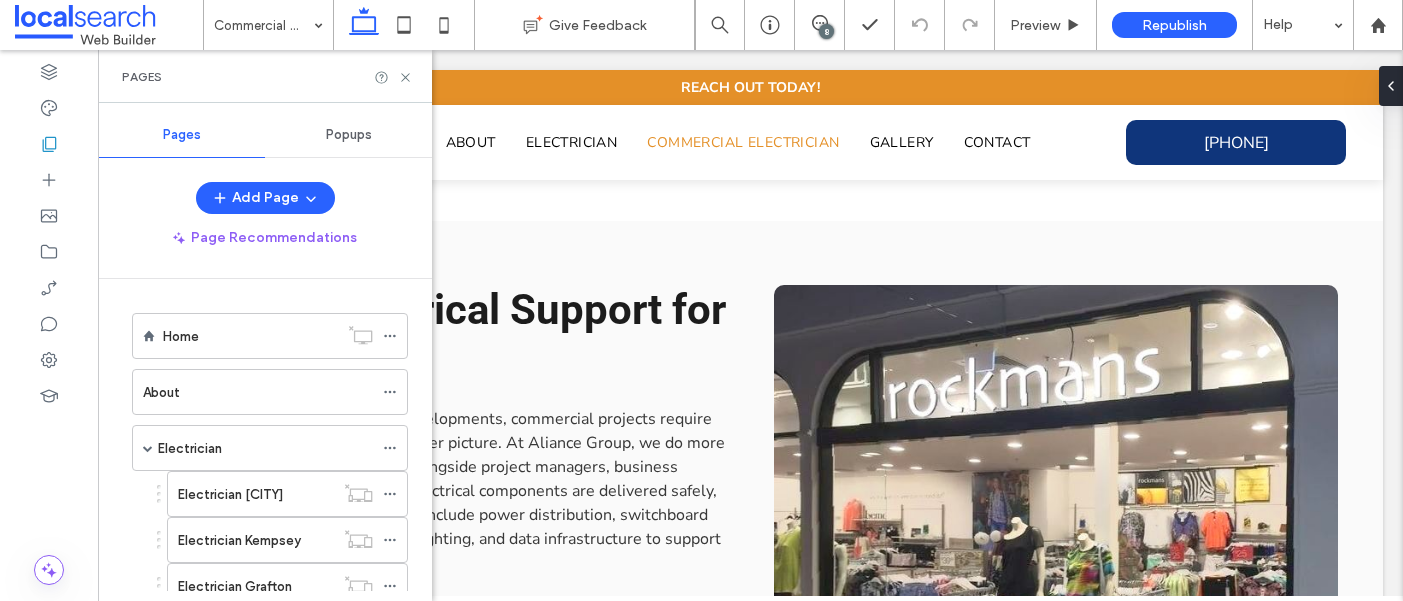 click on "8" at bounding box center [826, 31] 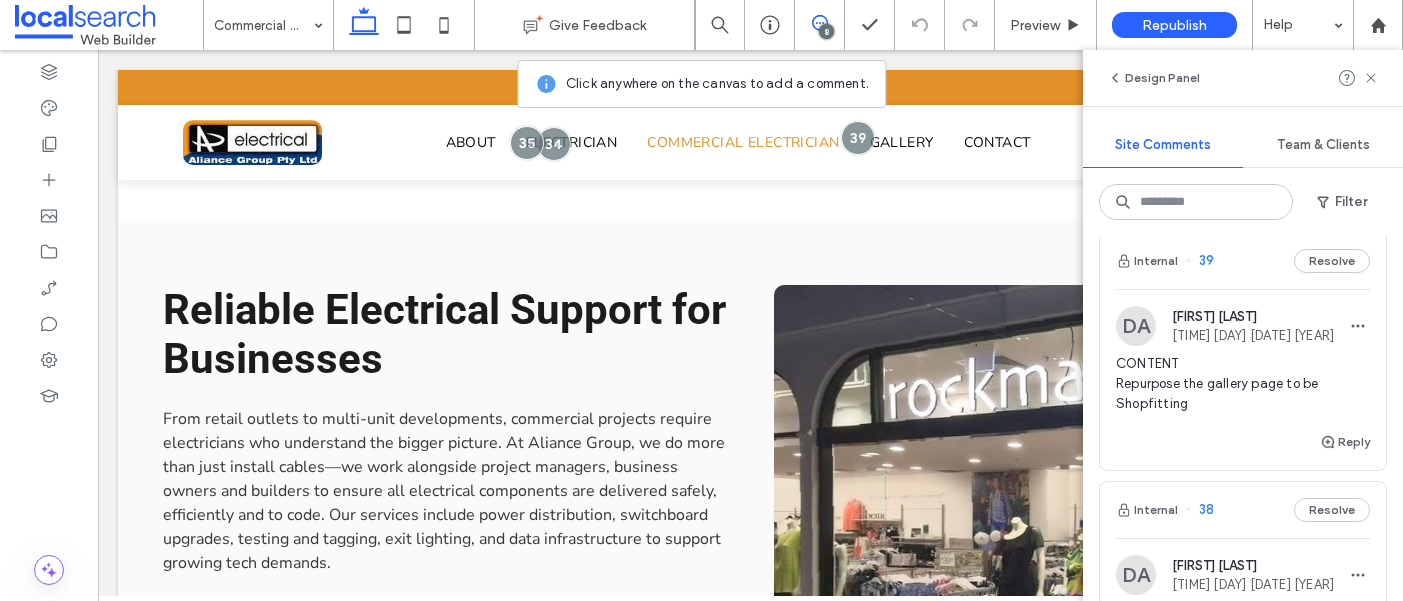 scroll, scrollTop: 599, scrollLeft: 0, axis: vertical 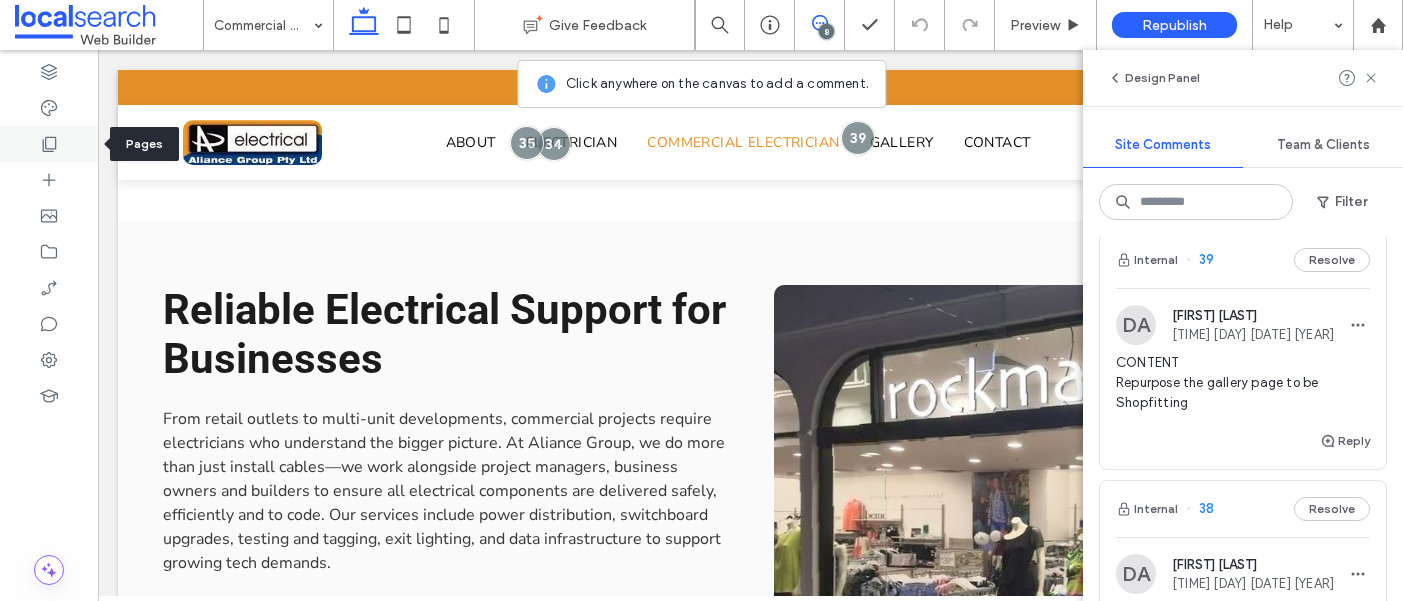 click 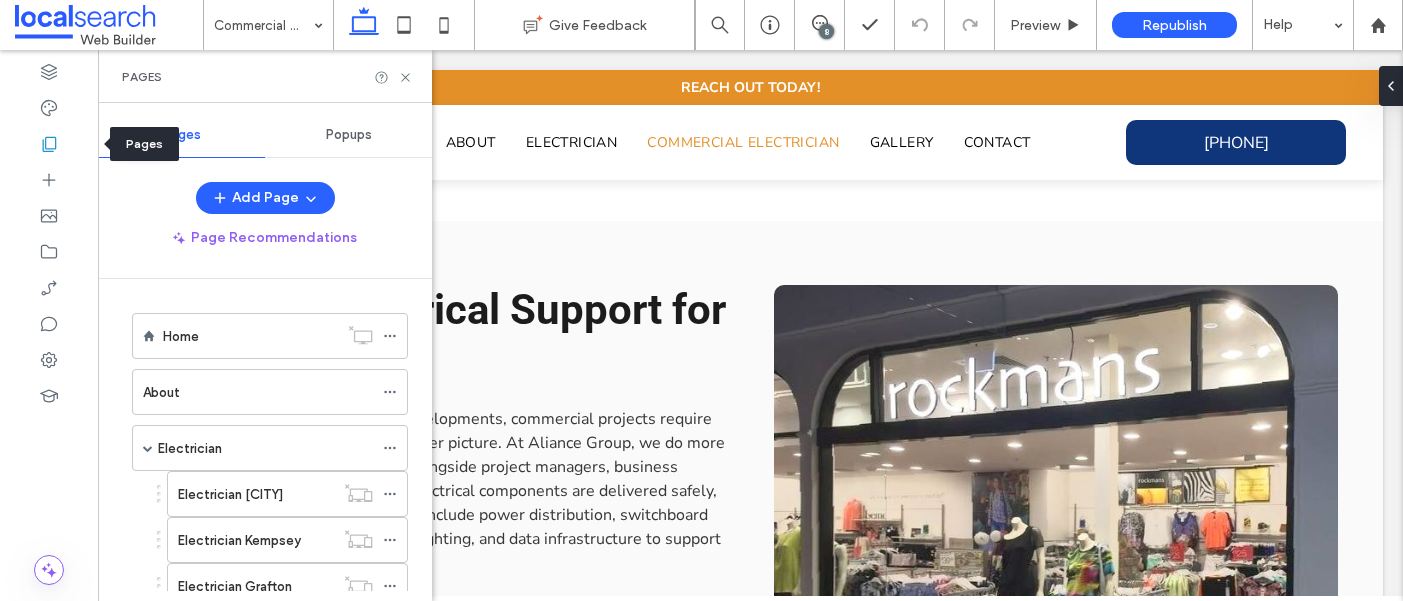 scroll, scrollTop: 0, scrollLeft: 0, axis: both 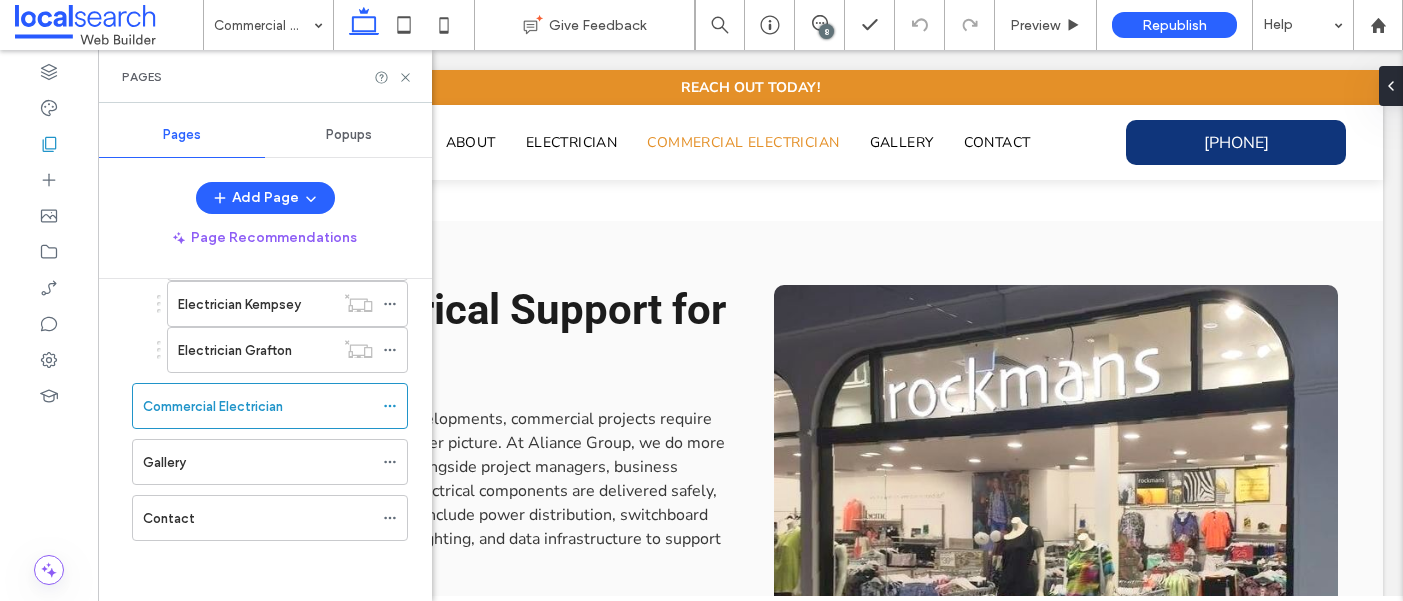 click on "Pages" at bounding box center [265, 76] 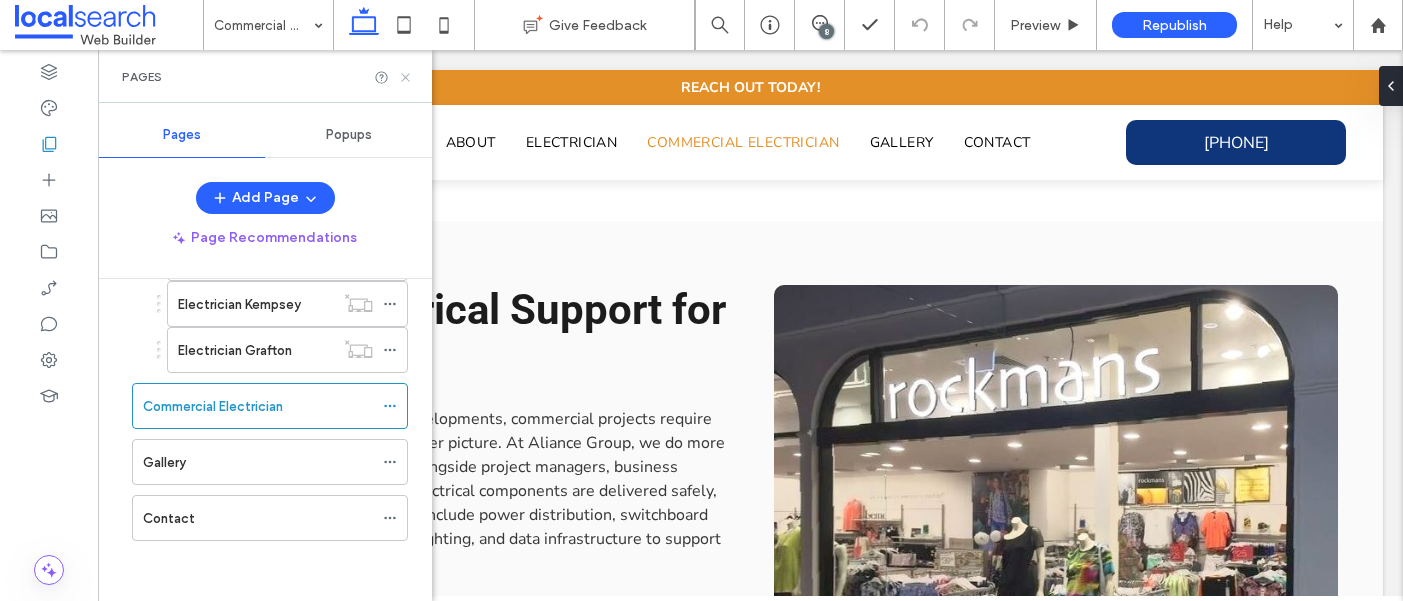click 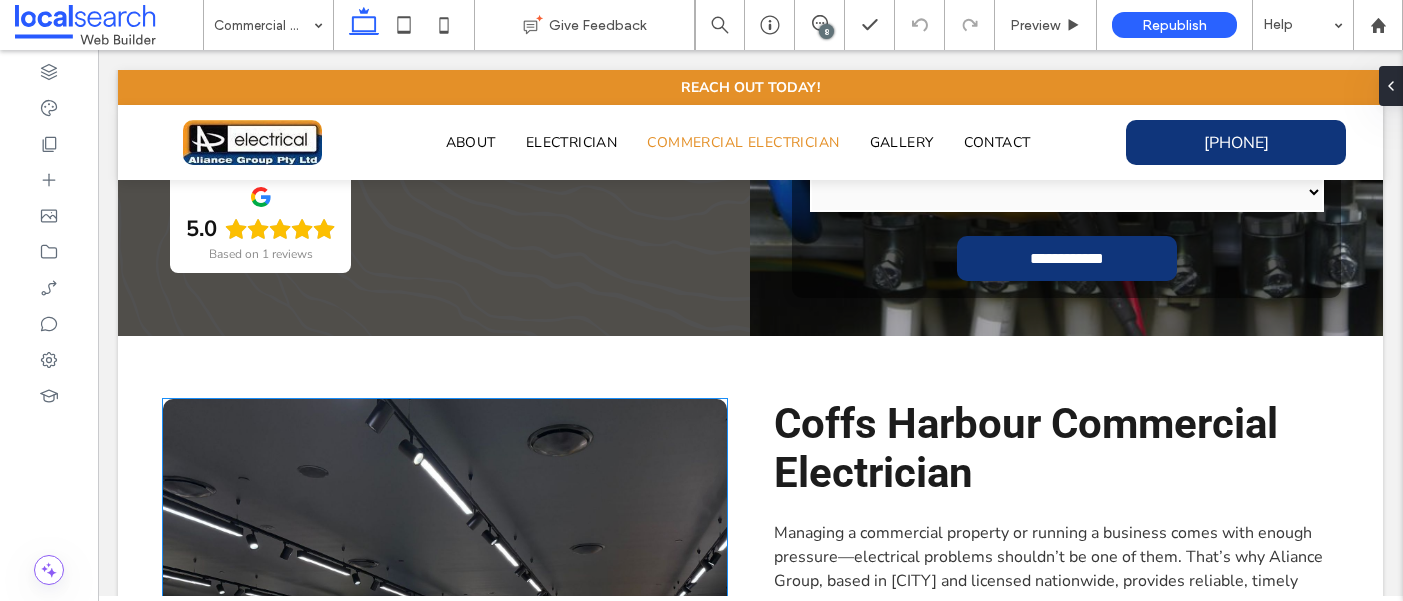 scroll, scrollTop: 0, scrollLeft: 0, axis: both 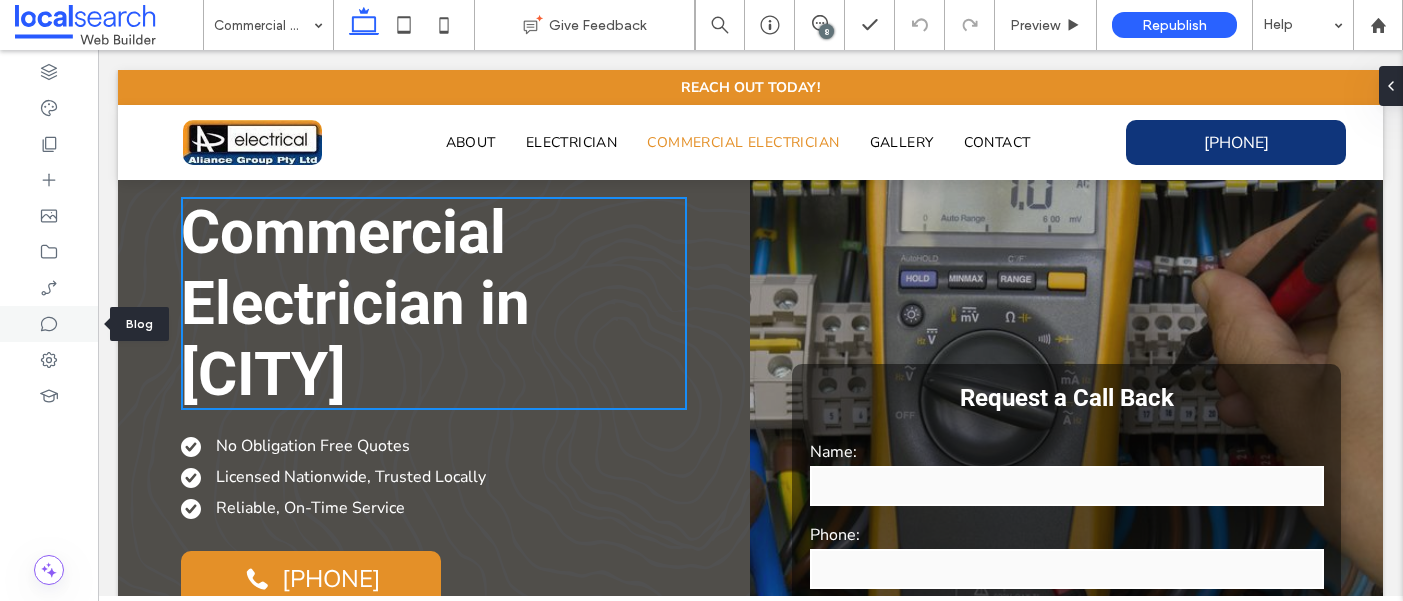 click 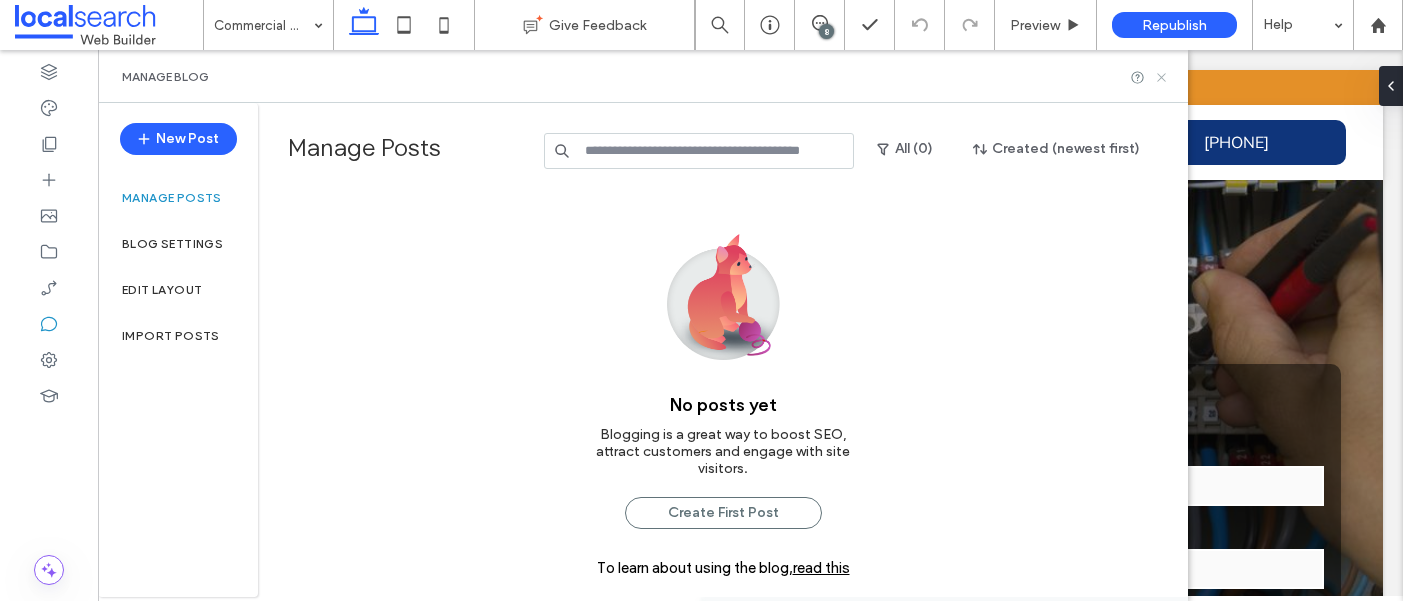 click 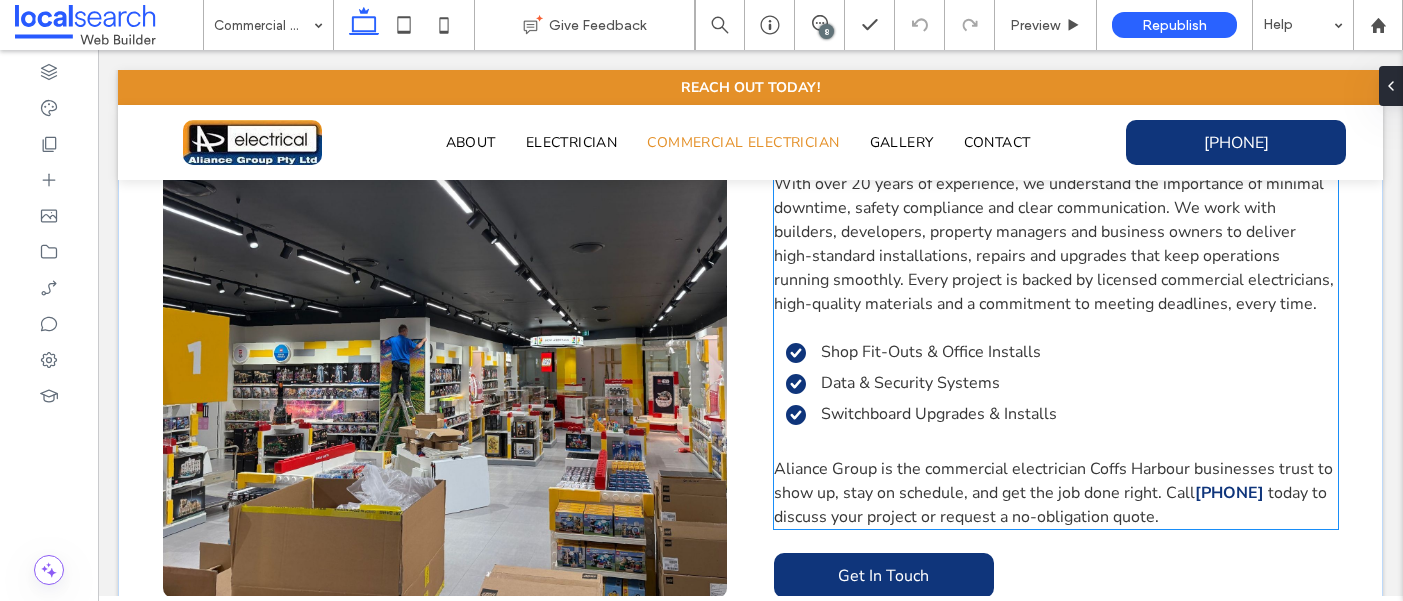 scroll, scrollTop: 984, scrollLeft: 0, axis: vertical 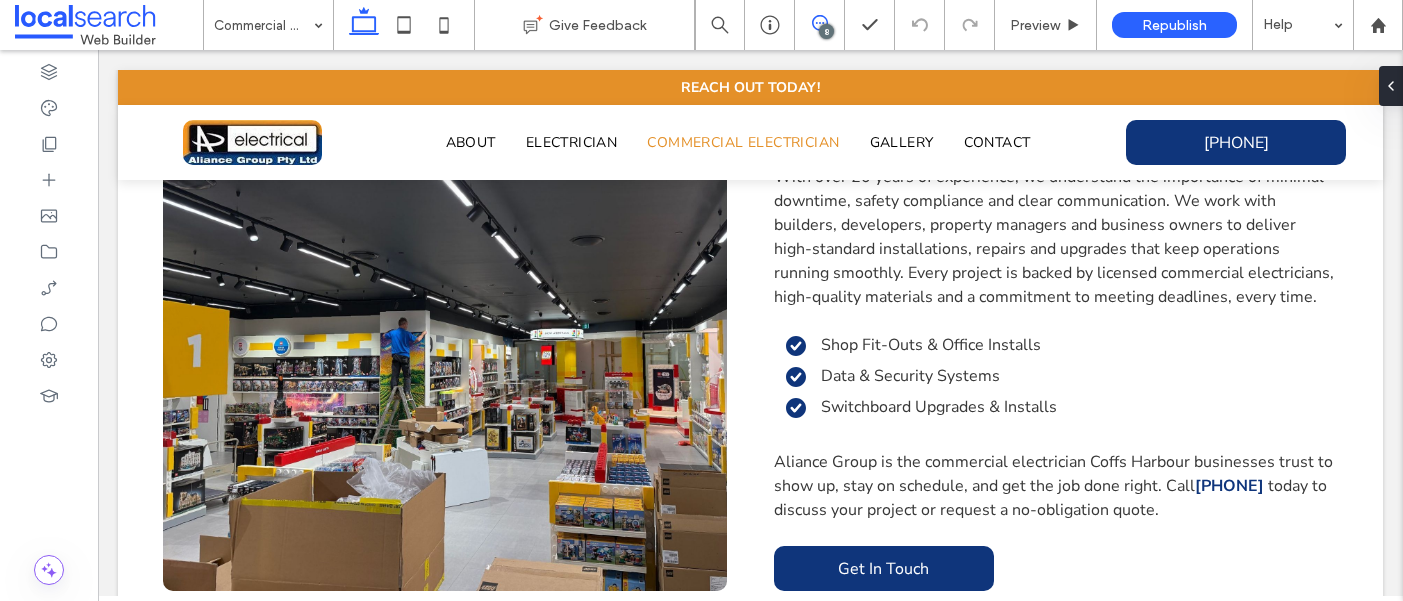click 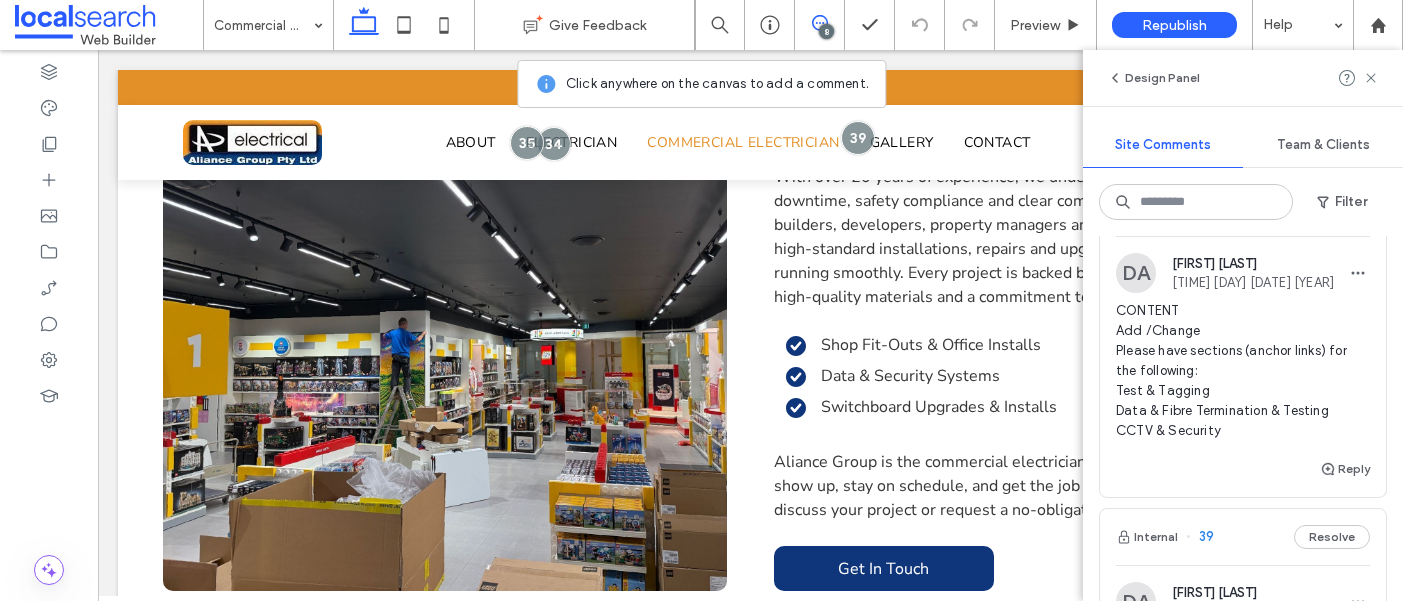 scroll, scrollTop: 332, scrollLeft: 0, axis: vertical 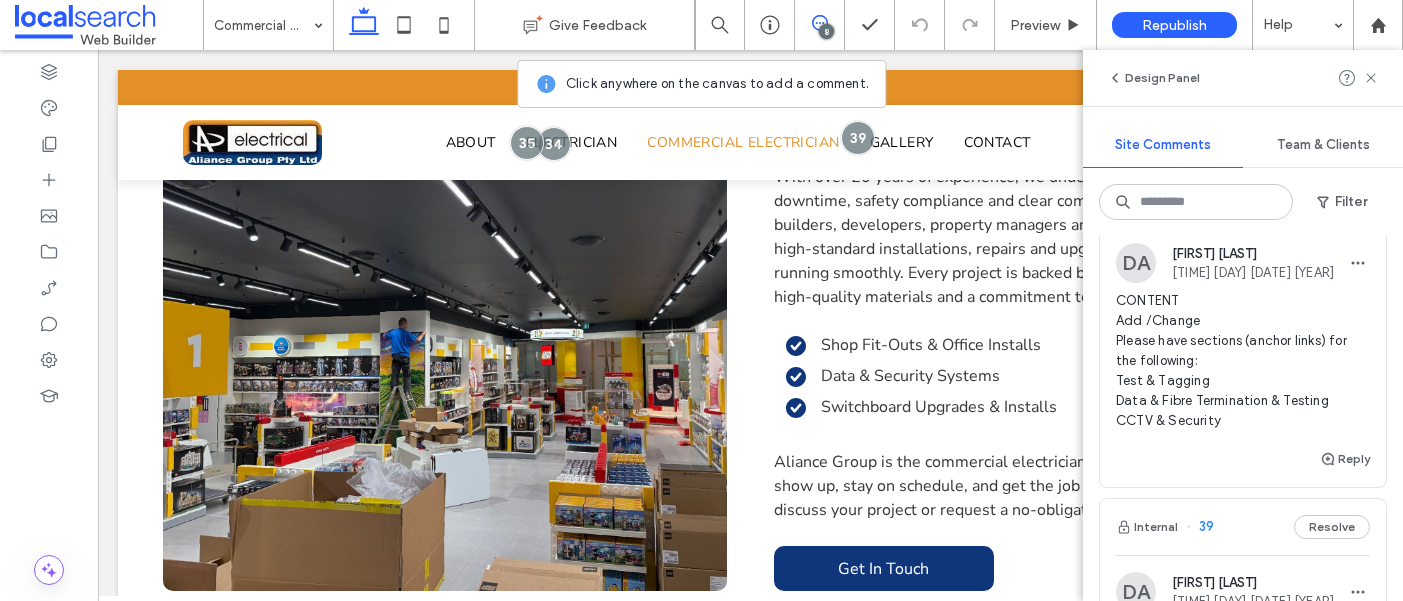 click on "CONTENT
Add /Change
Please have sections (anchor links) for the following:
Test & Tagging
Data & Fibre Termination & Testing
CCTV & Security" at bounding box center [1243, 361] 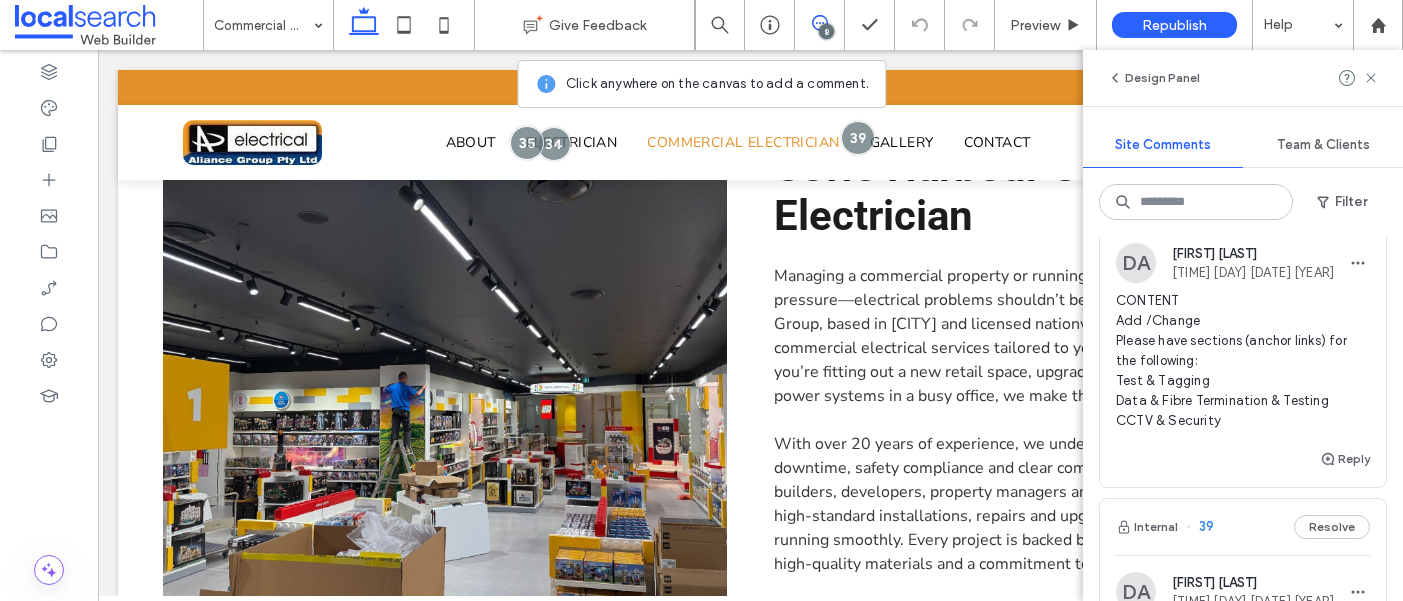 scroll, scrollTop: 694, scrollLeft: 0, axis: vertical 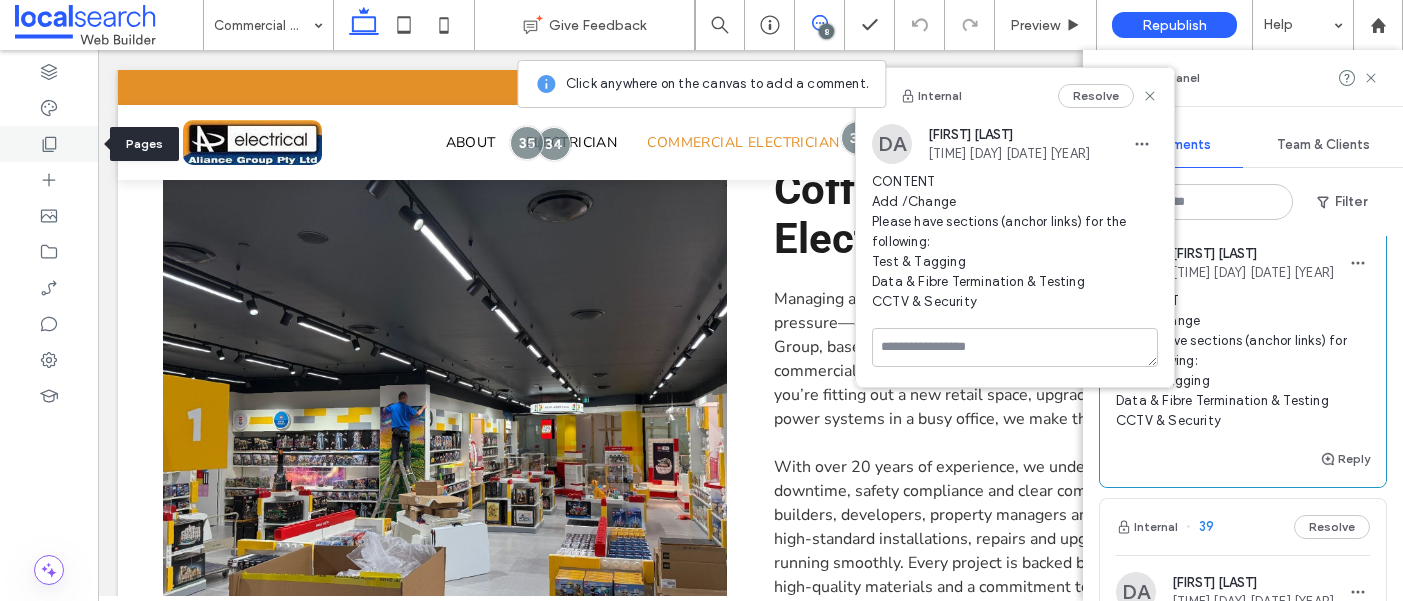 click at bounding box center [49, 144] 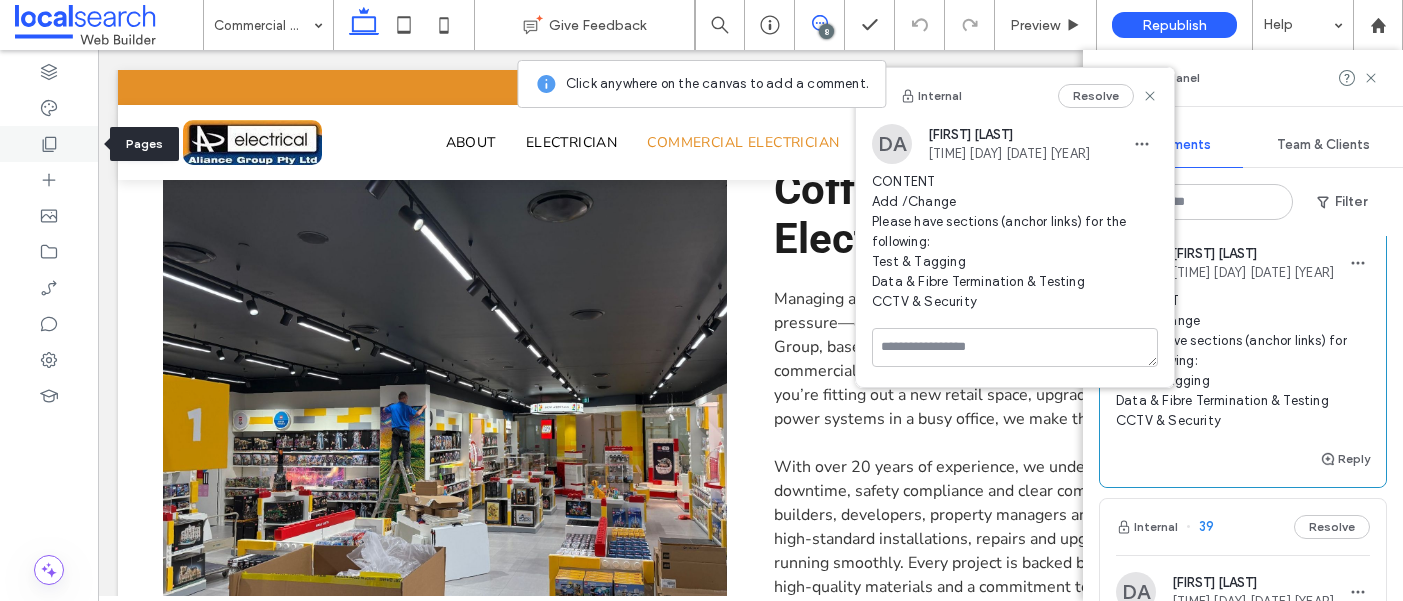 scroll, scrollTop: 0, scrollLeft: 0, axis: both 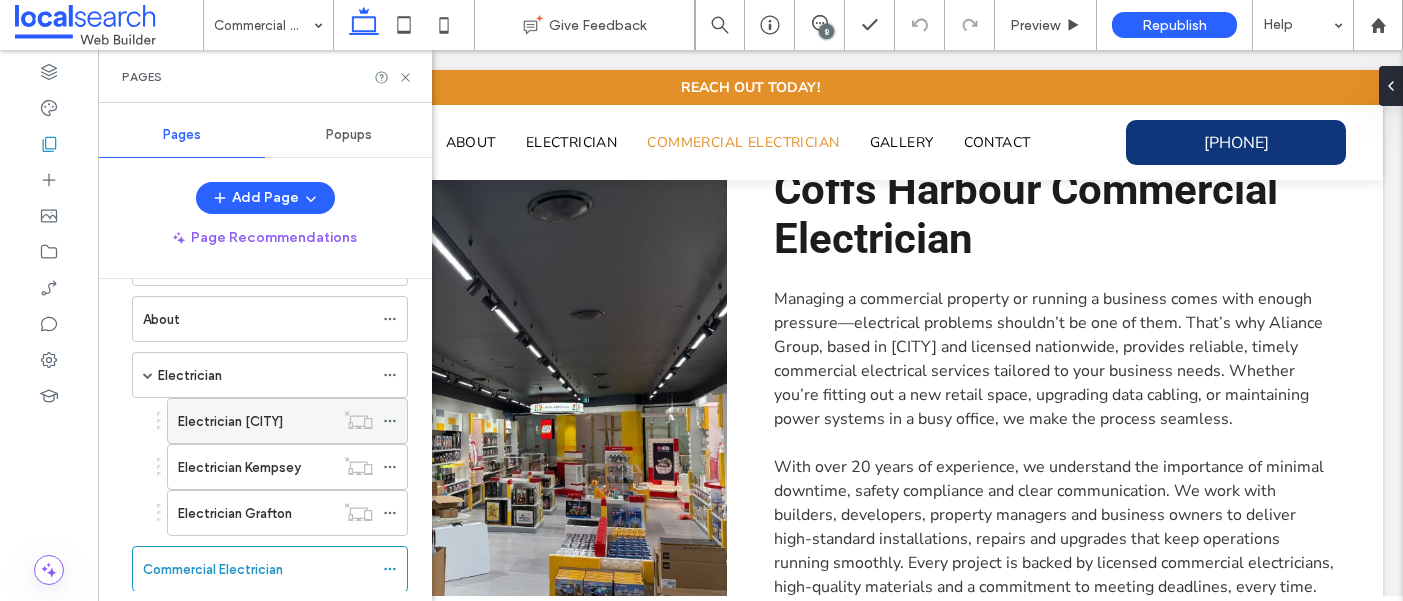 click on "Electrician [CITY]" at bounding box center (256, 421) 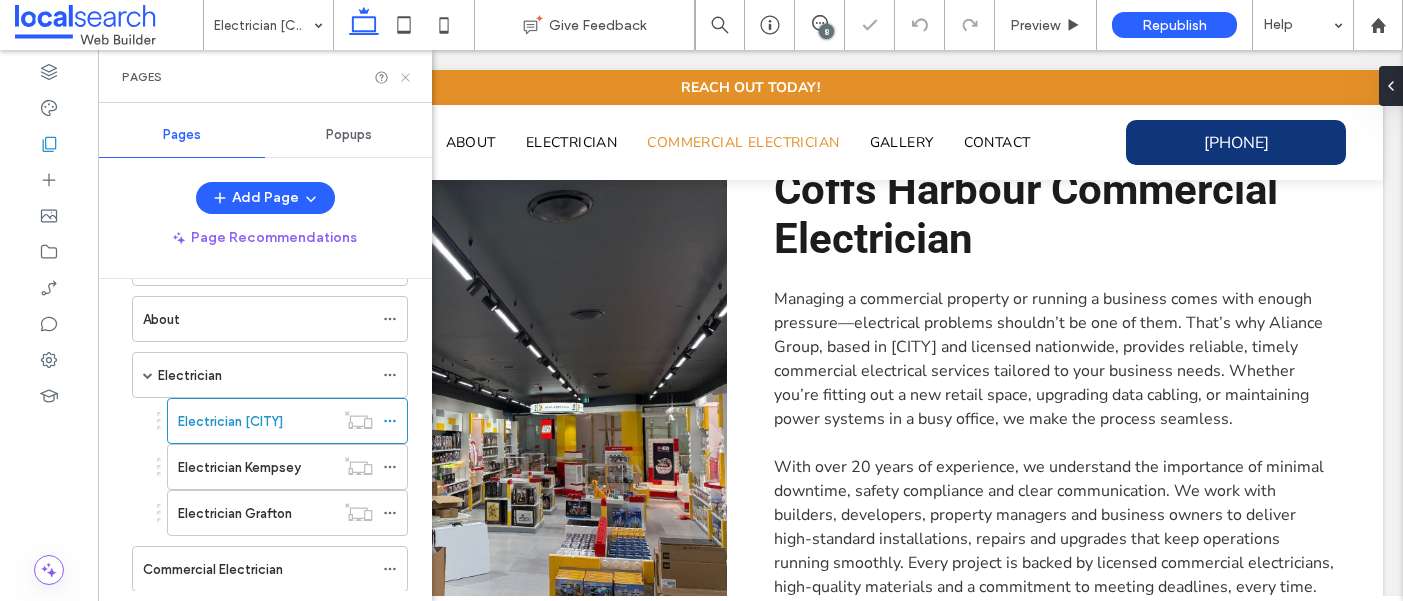 click 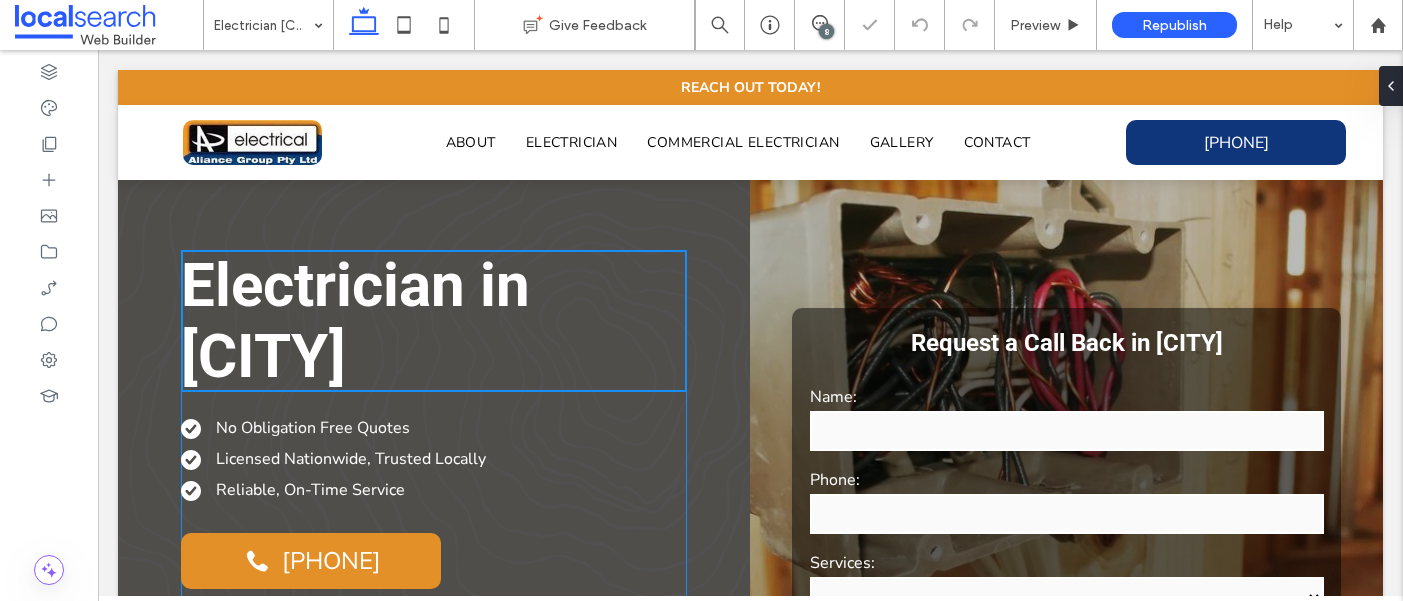 scroll, scrollTop: 181, scrollLeft: 0, axis: vertical 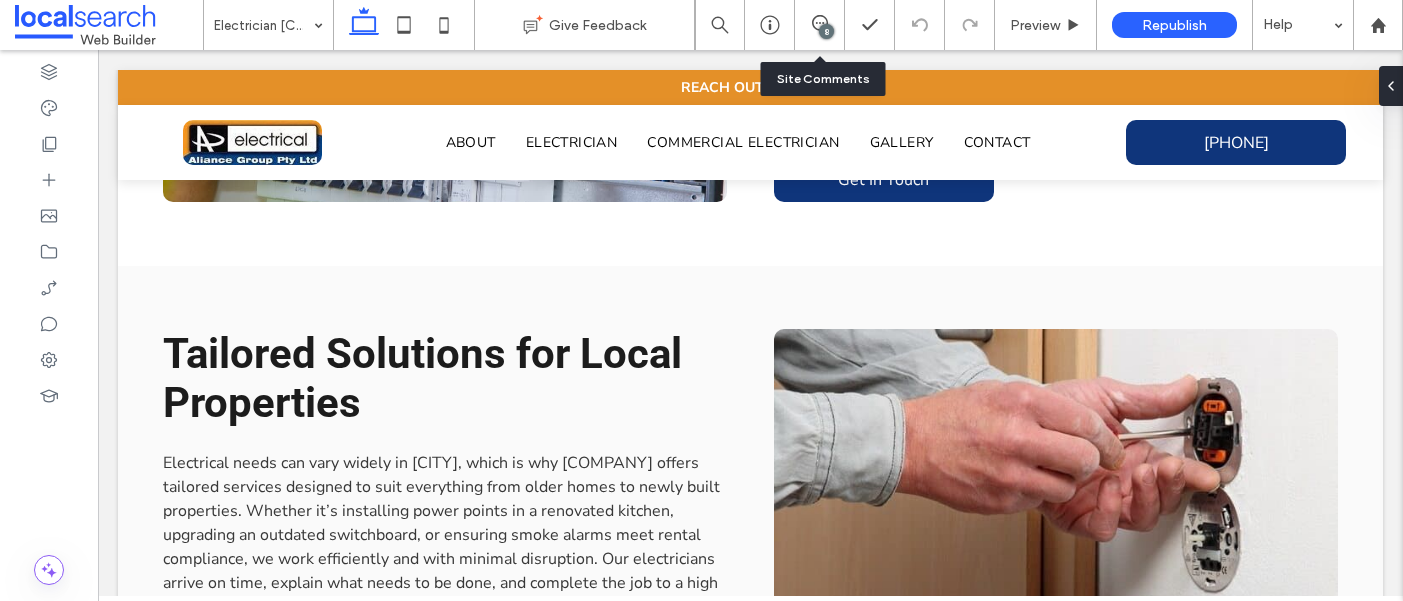 click on "8" at bounding box center [820, 25] 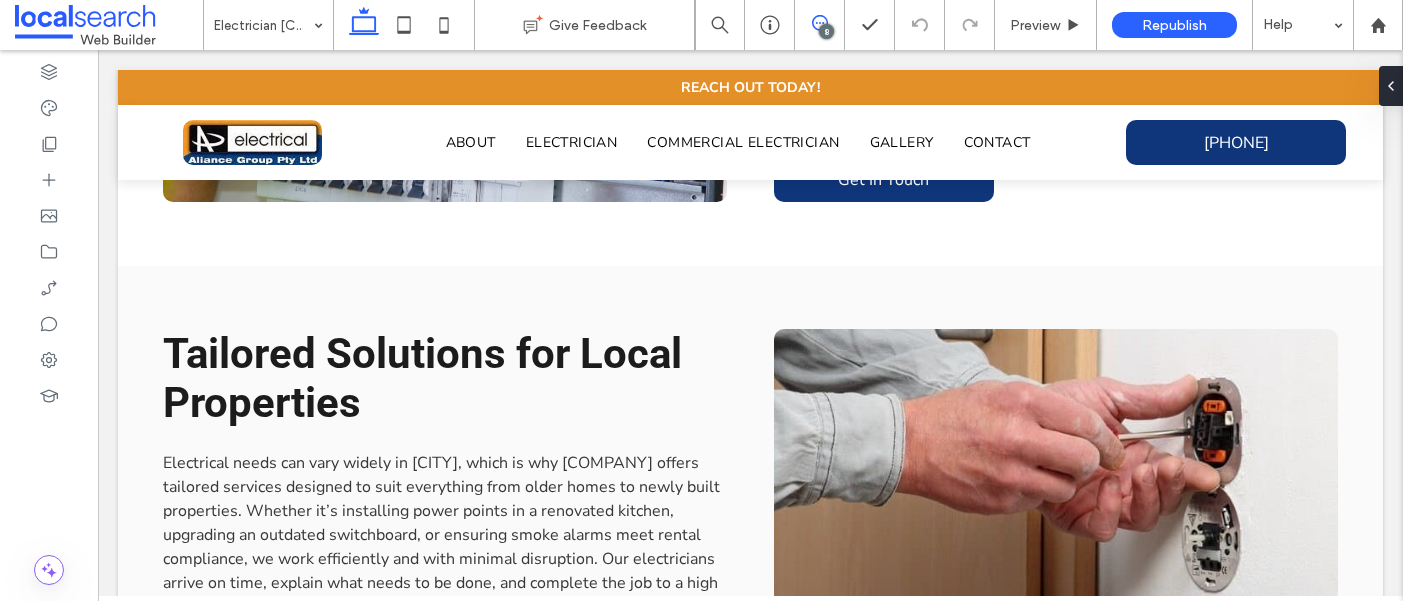 click 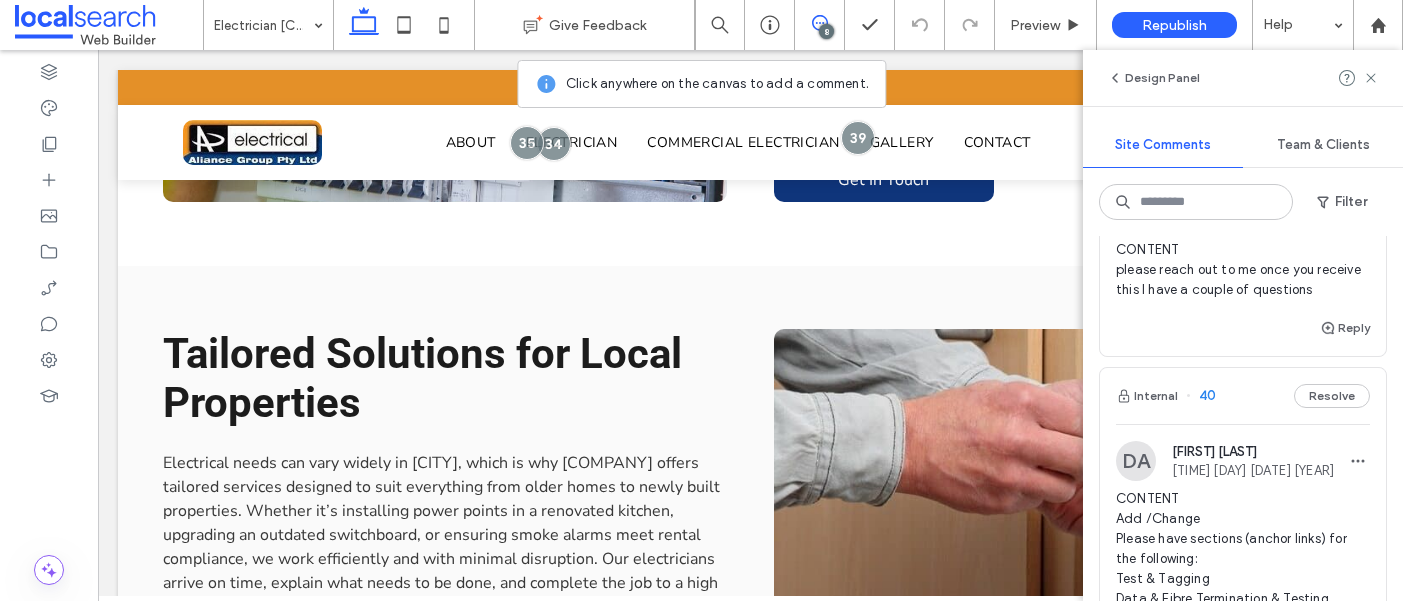 scroll, scrollTop: 220, scrollLeft: 0, axis: vertical 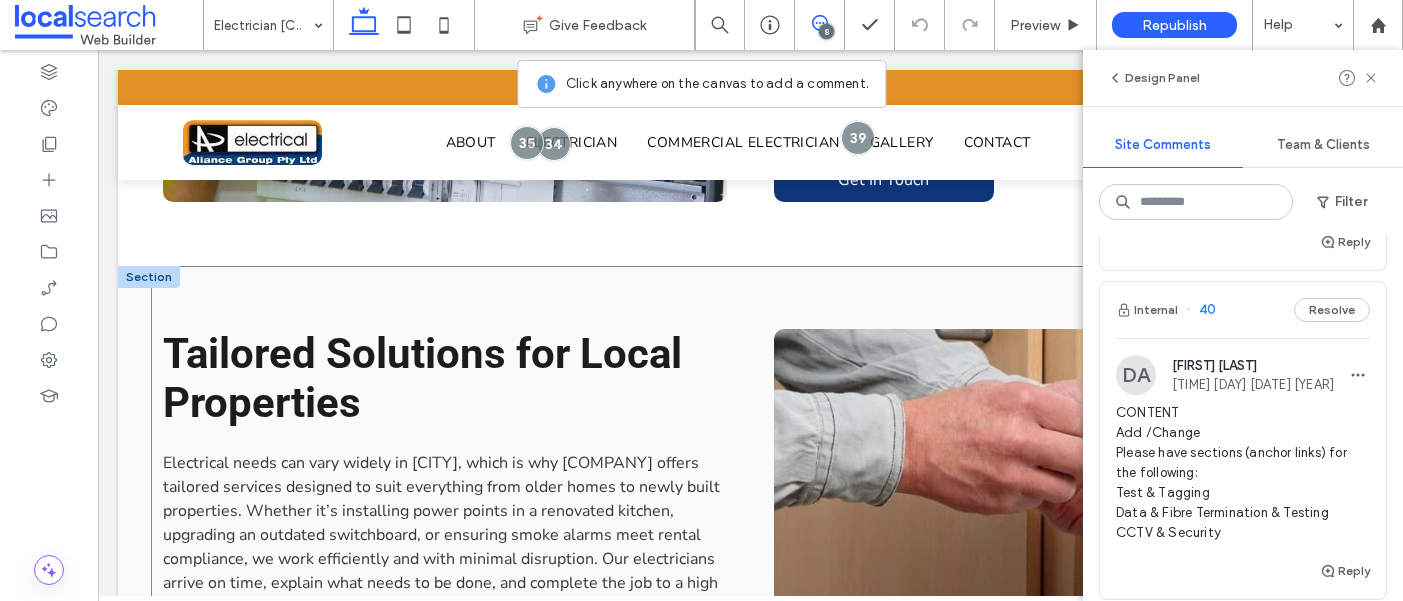 click on "Tailored Solutions for Local Properties
Electrical needs can vary widely in Macksville, which is why Aliance Group offers tailored services designed to suit everything from older homes to newly built properties. Whether it’s installing power points in a renovated kitchen, upgrading an outdated switchboard, or ensuring smoke alarms meet rental compliance, we work efficiently and with minimal disruption. Our electricians arrive on time, explain what needs to be done, and complete the job to a high standard.
Contact Us
View more" at bounding box center [751, 605] 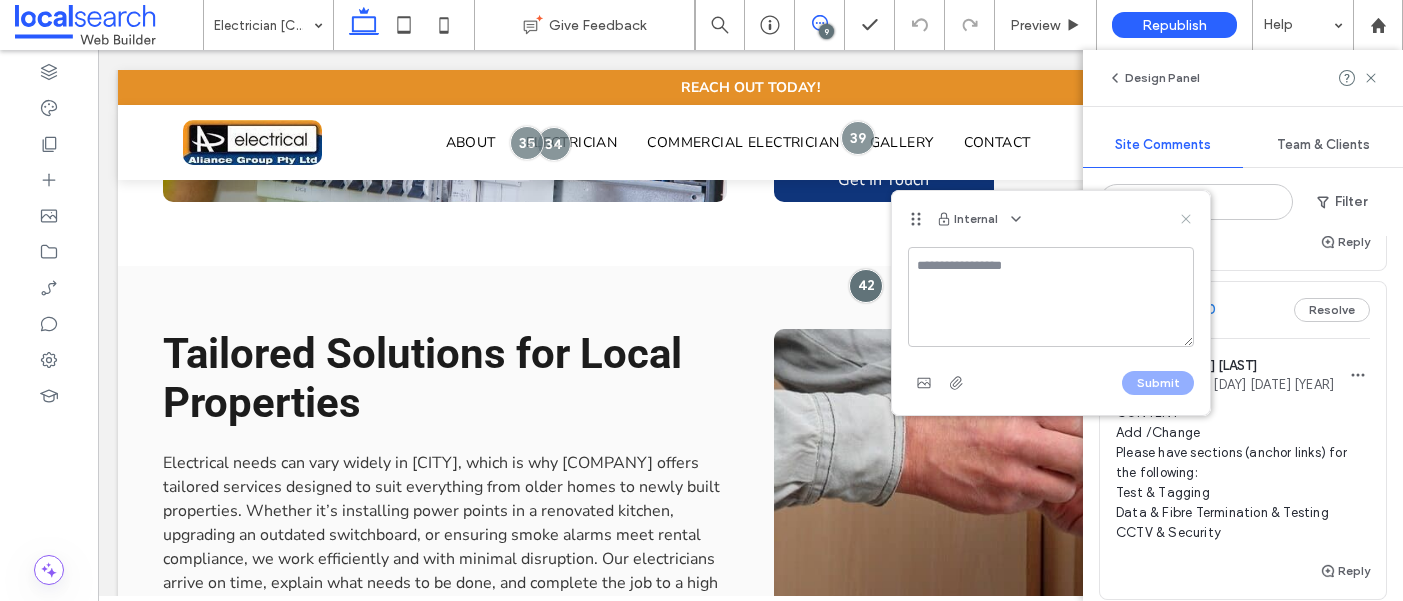 click 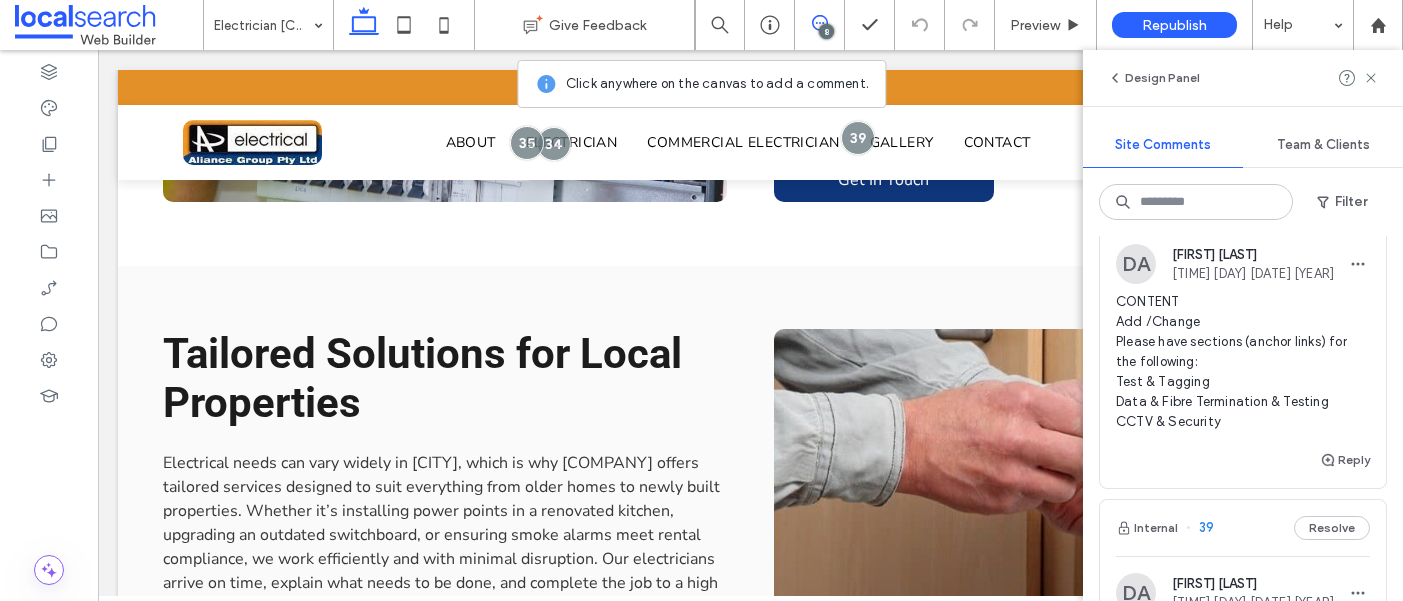 scroll, scrollTop: 327, scrollLeft: 0, axis: vertical 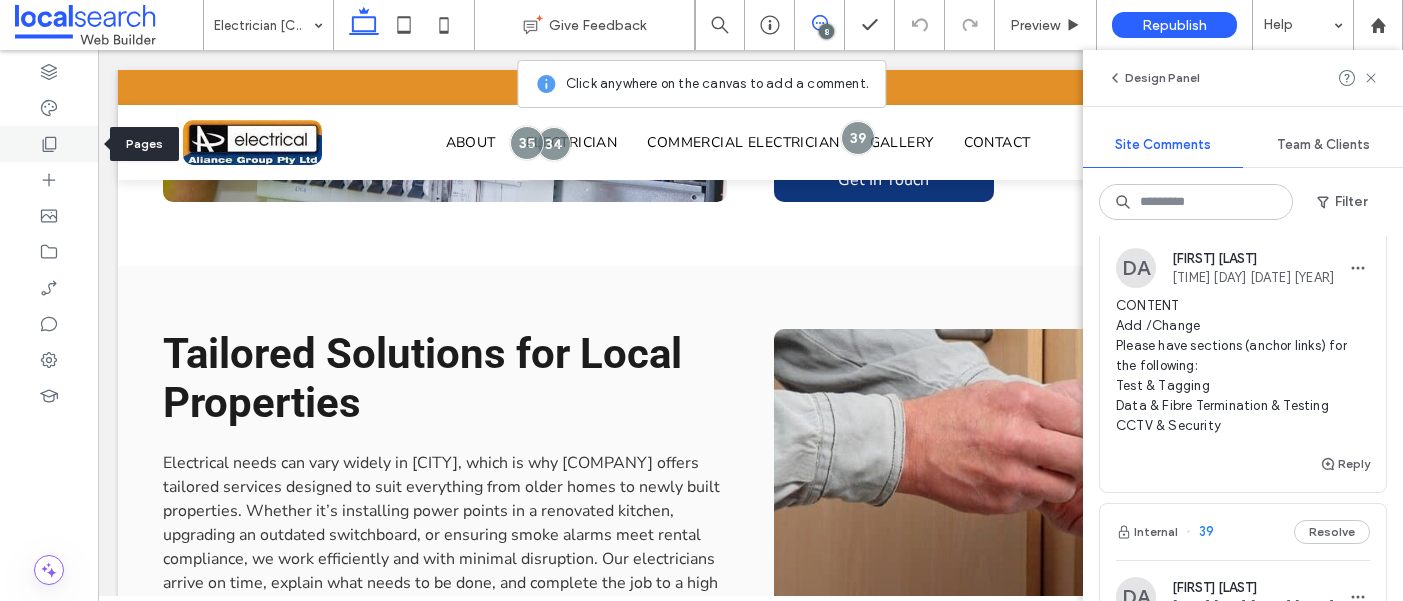 click 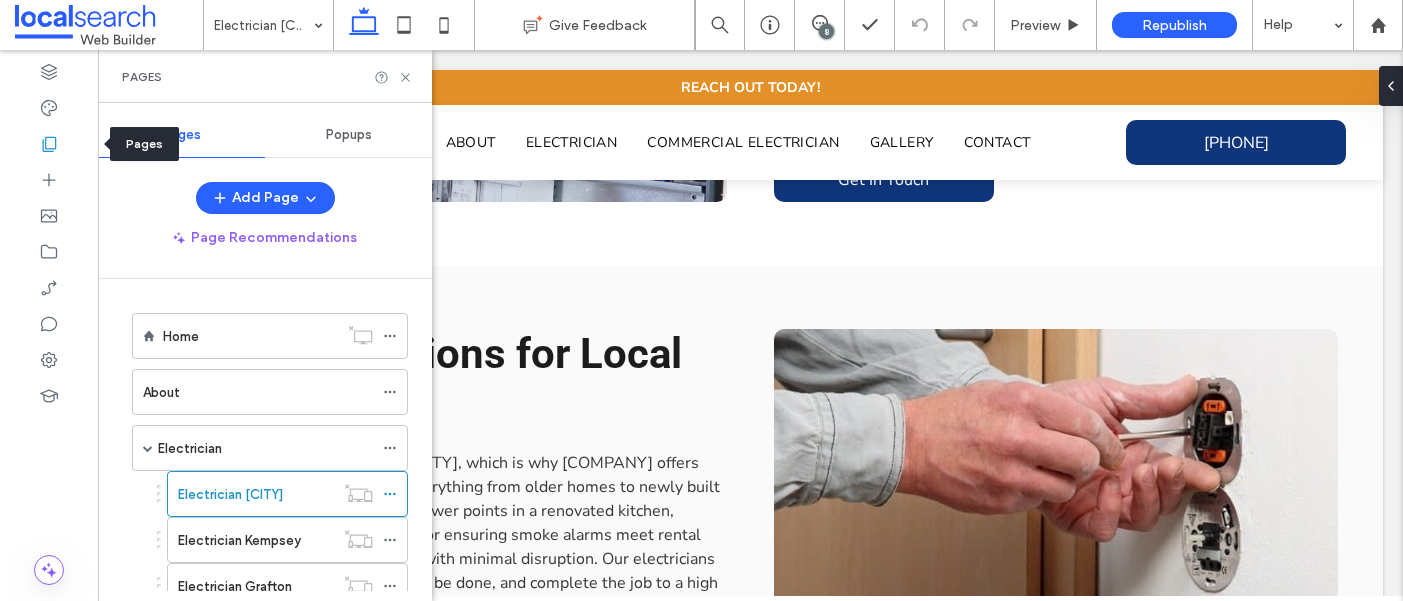 scroll, scrollTop: 0, scrollLeft: 0, axis: both 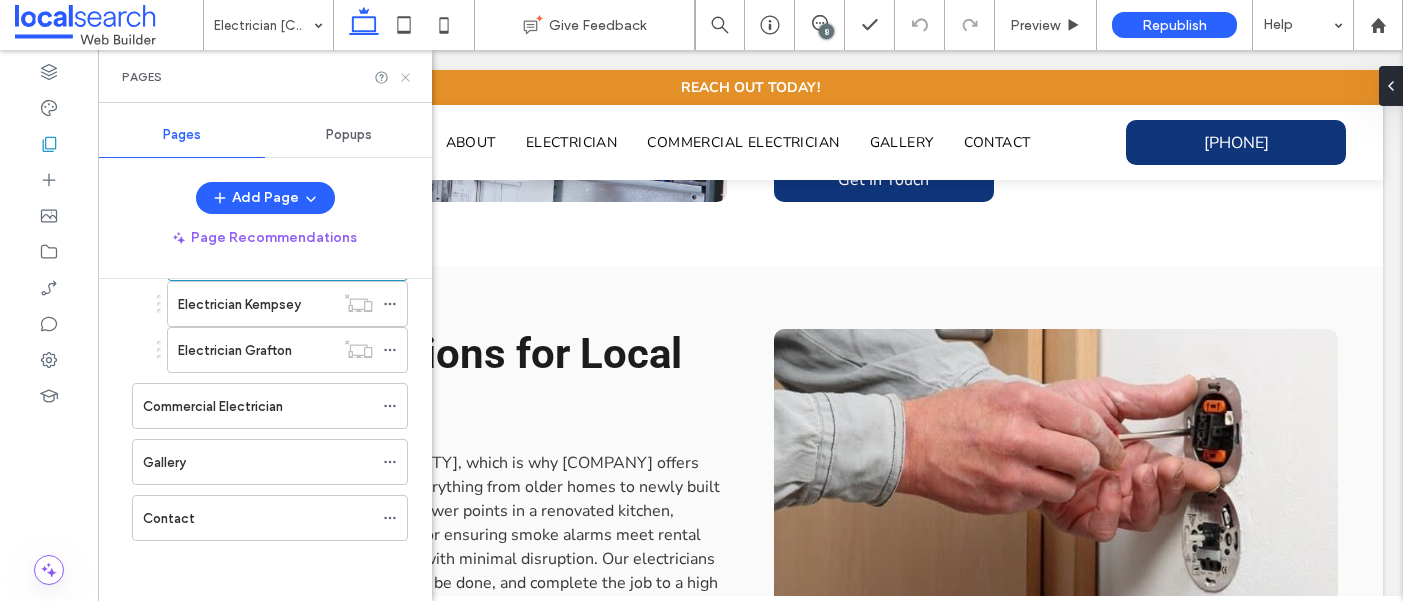 click 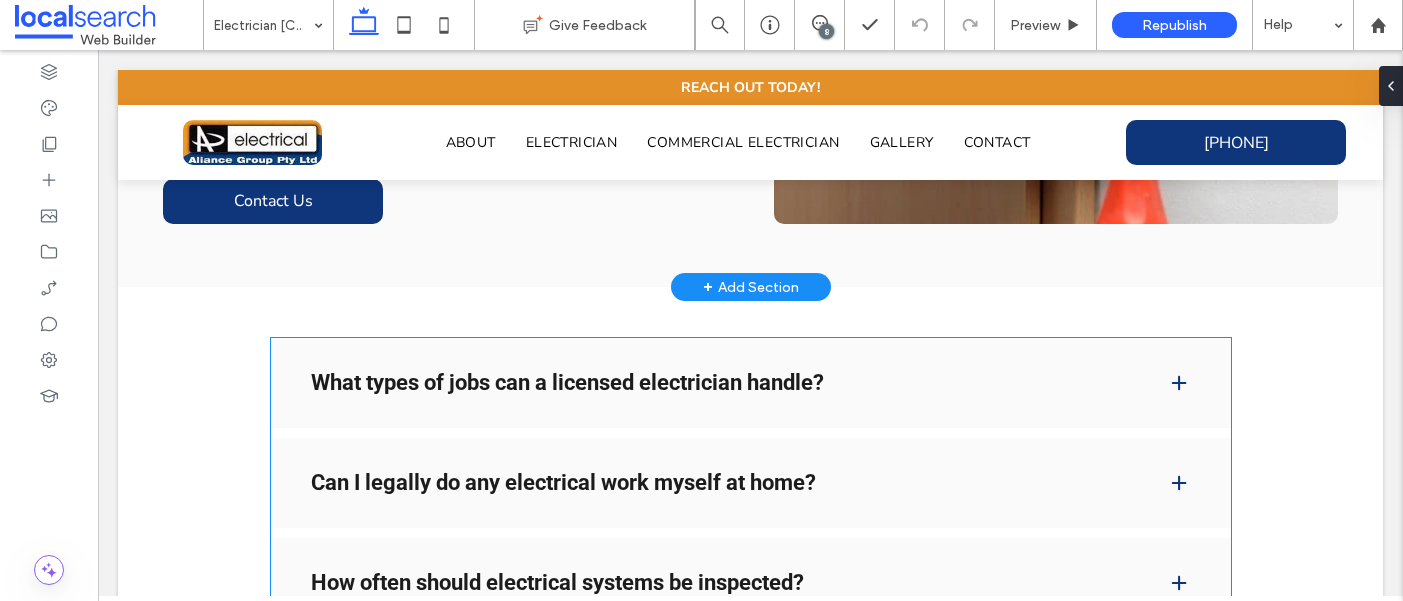 scroll, scrollTop: 1840, scrollLeft: 0, axis: vertical 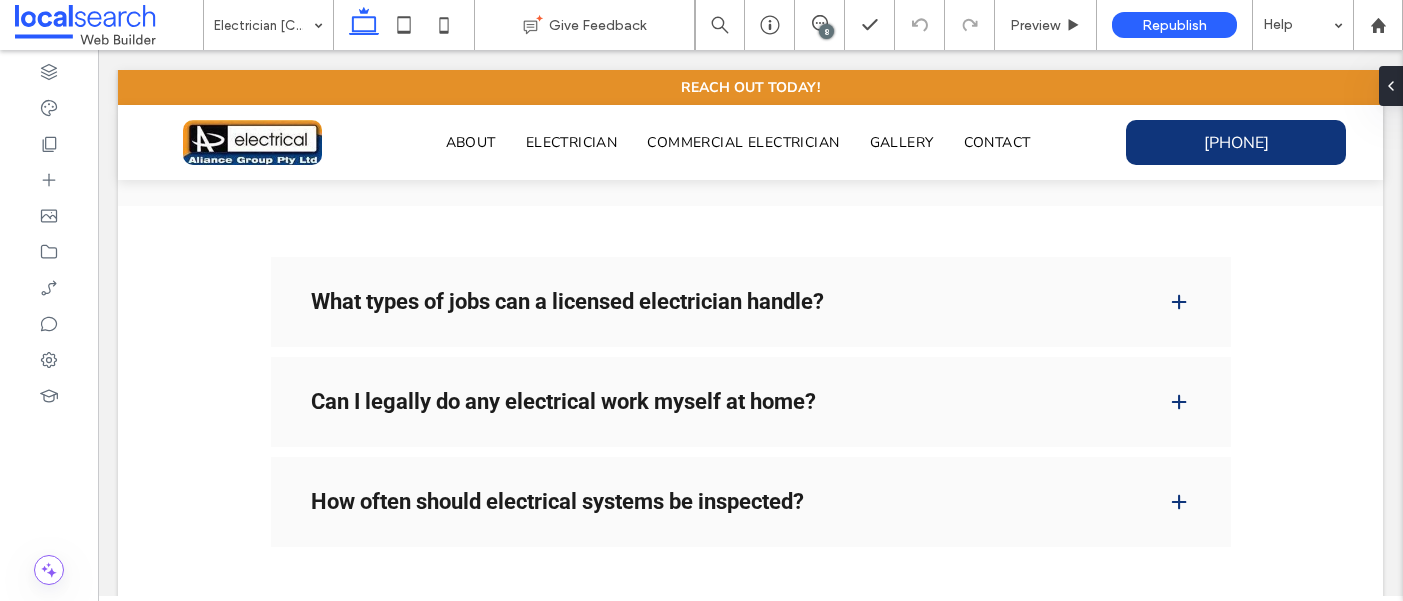 click on "8" at bounding box center [826, 31] 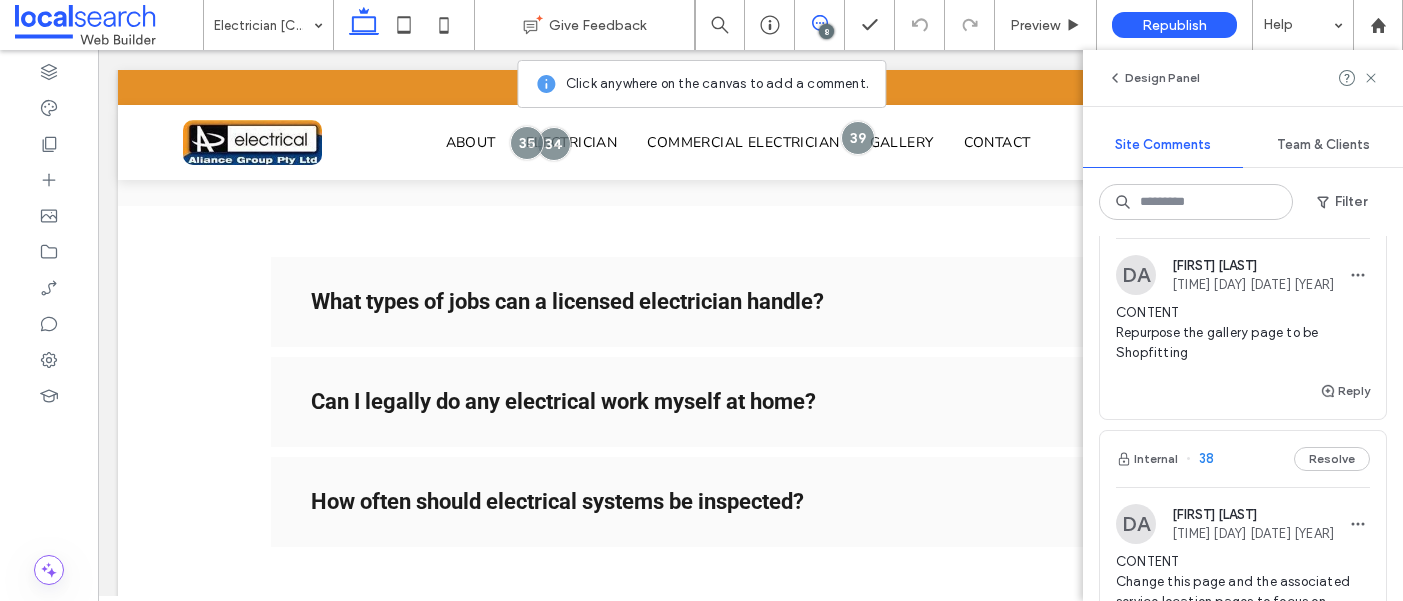 scroll, scrollTop: 669, scrollLeft: 0, axis: vertical 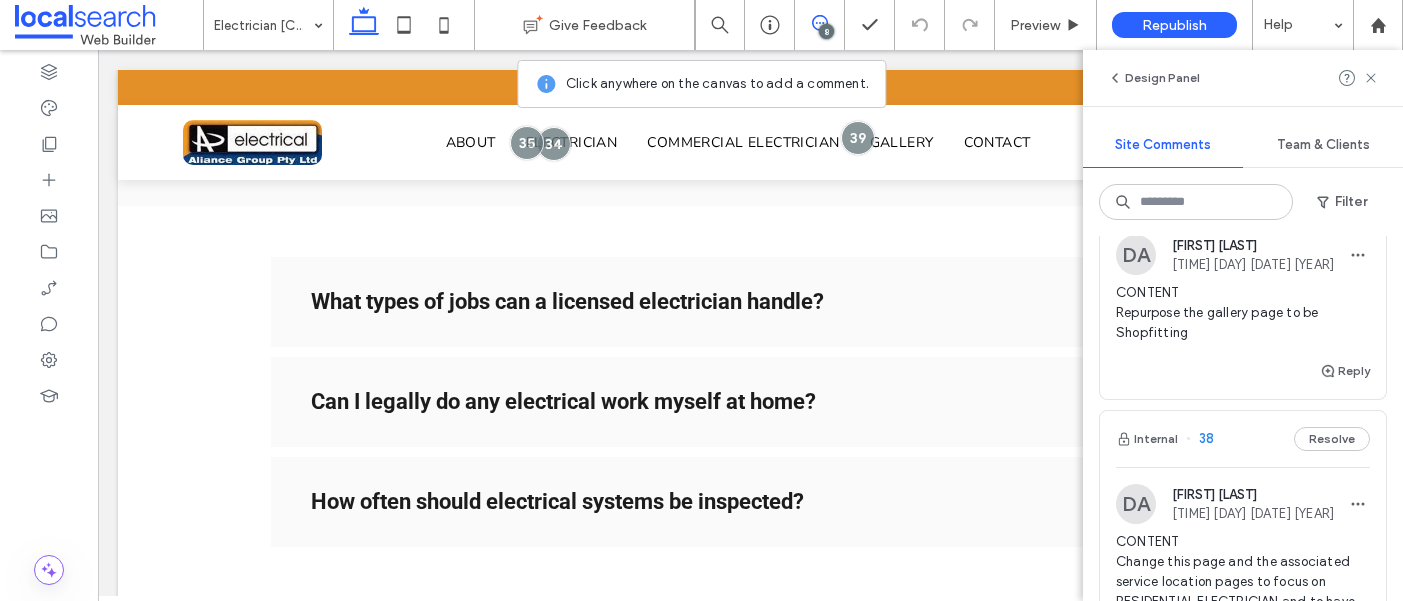click on "CONTENT
Repurpose the gallery page to be Shopfitting" at bounding box center (1243, 321) 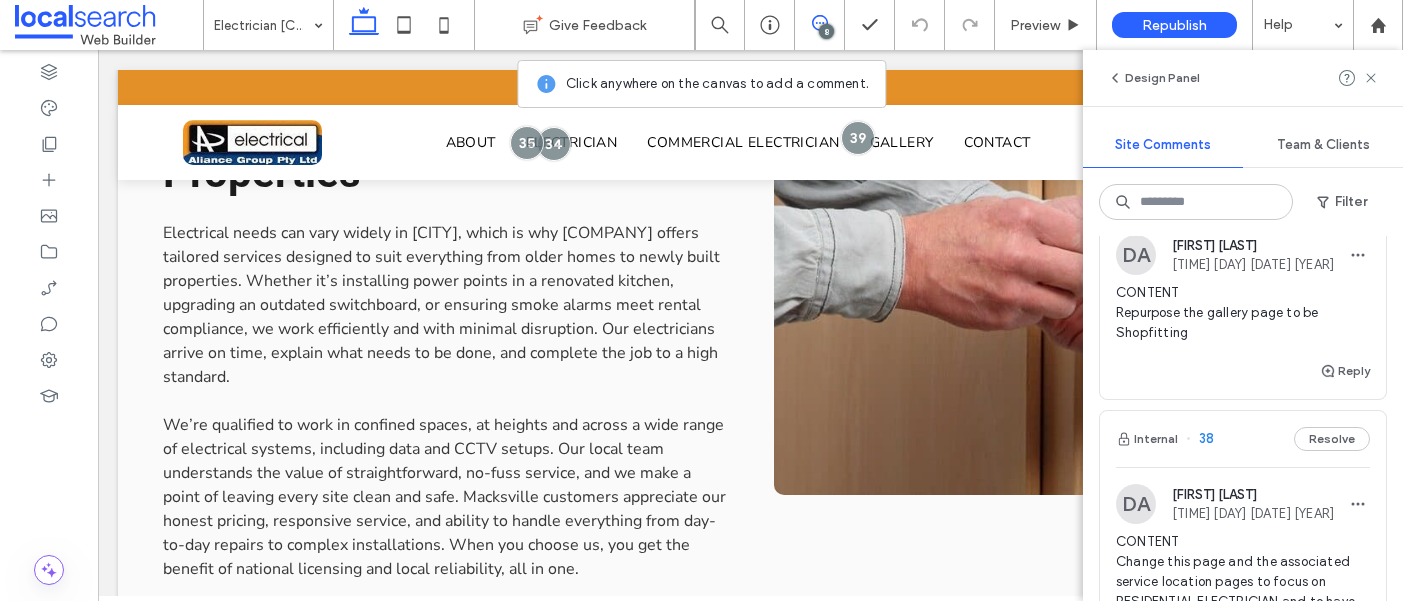 scroll, scrollTop: 0, scrollLeft: 0, axis: both 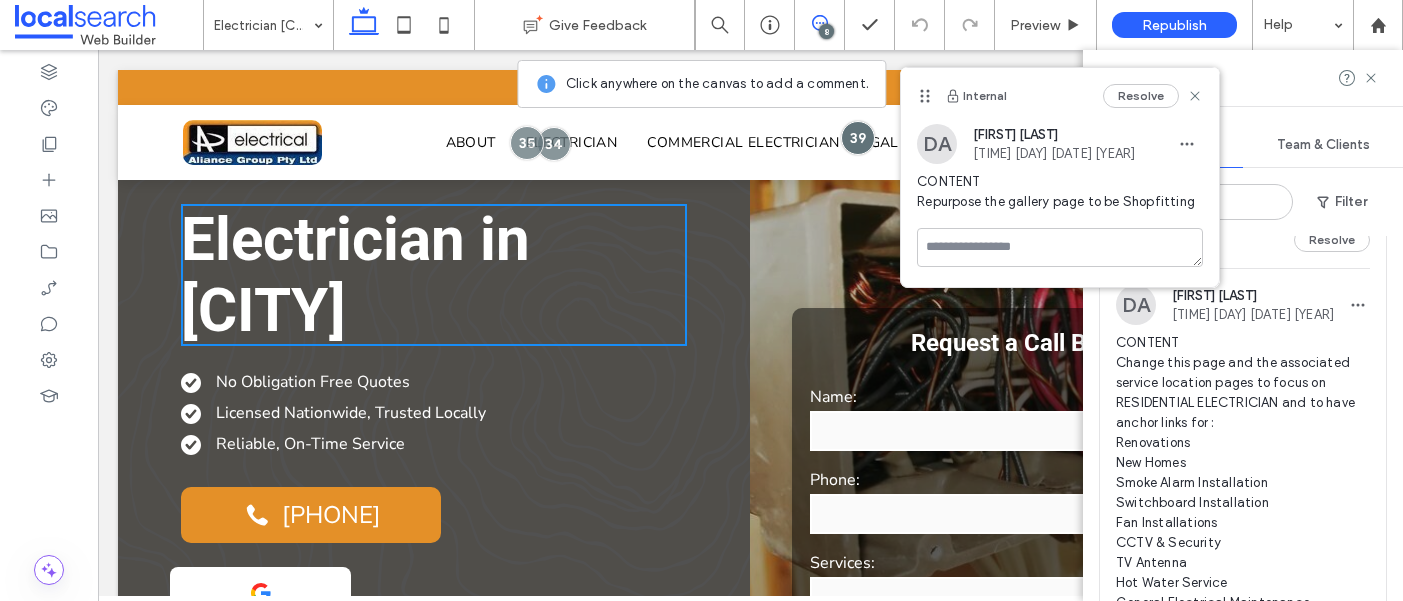 click on "CONTENT
Change this page and the associated service location pages to focus on RESIDENTIAL ELECTRICIAN and to have anchor links for :
Renovations
New Homes
Smoke Alarm Installation
Switchboard Installation
Fan Installations
CCTV & Security
TV Antenna
Hot Water Service
General Electrical Maintenance
Underground cable location
All these to be linked to a small module on the home page" at bounding box center (1243, 503) 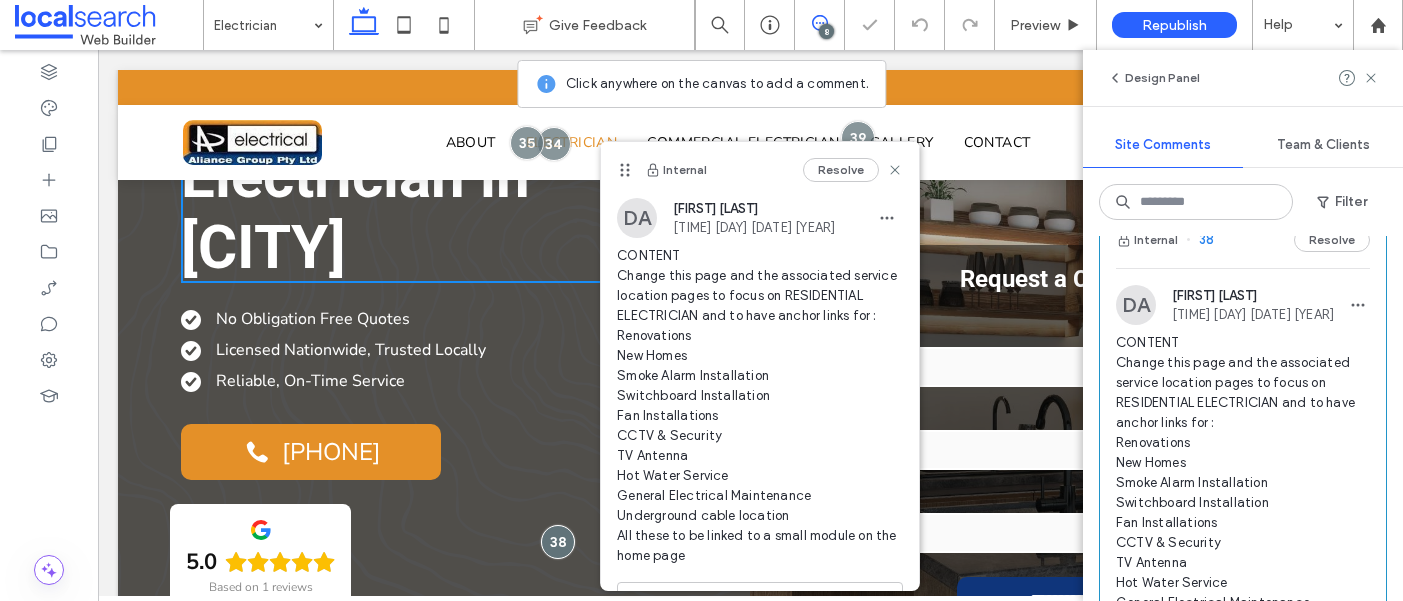 scroll, scrollTop: 63, scrollLeft: 0, axis: vertical 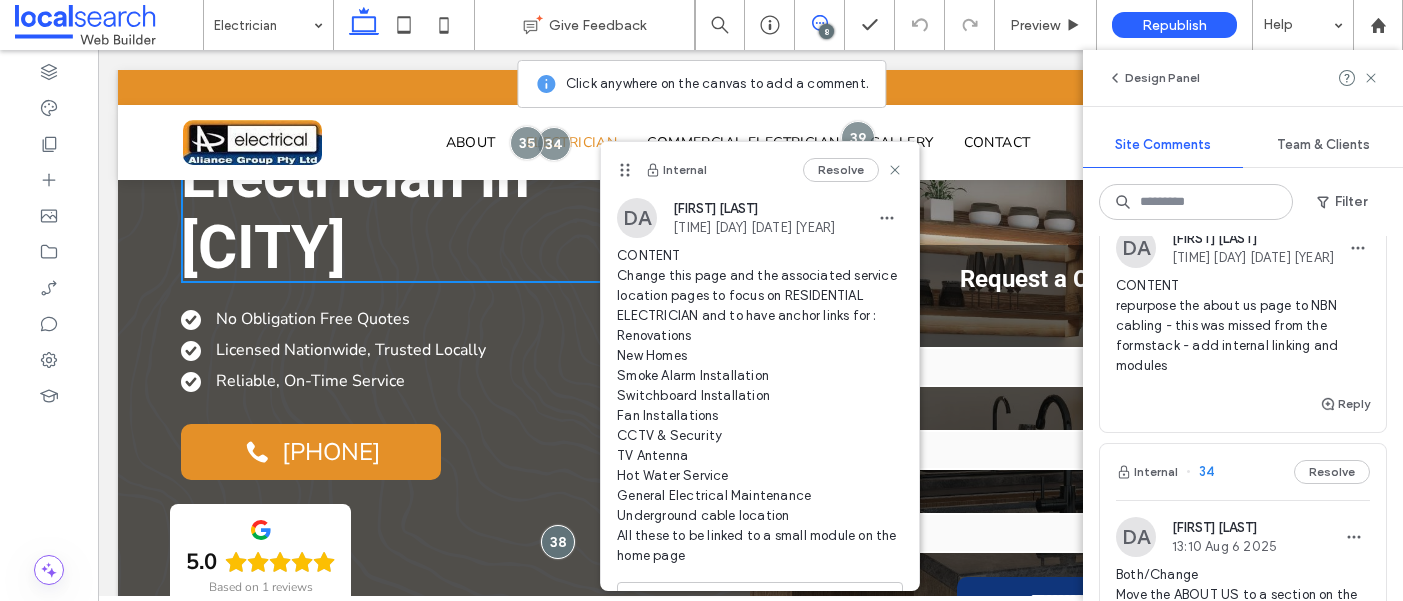 click on "CONTENT
repurpose the about us page to NBN cabling - this was missed from the formstack - add internal linking and modules" at bounding box center [1243, 326] 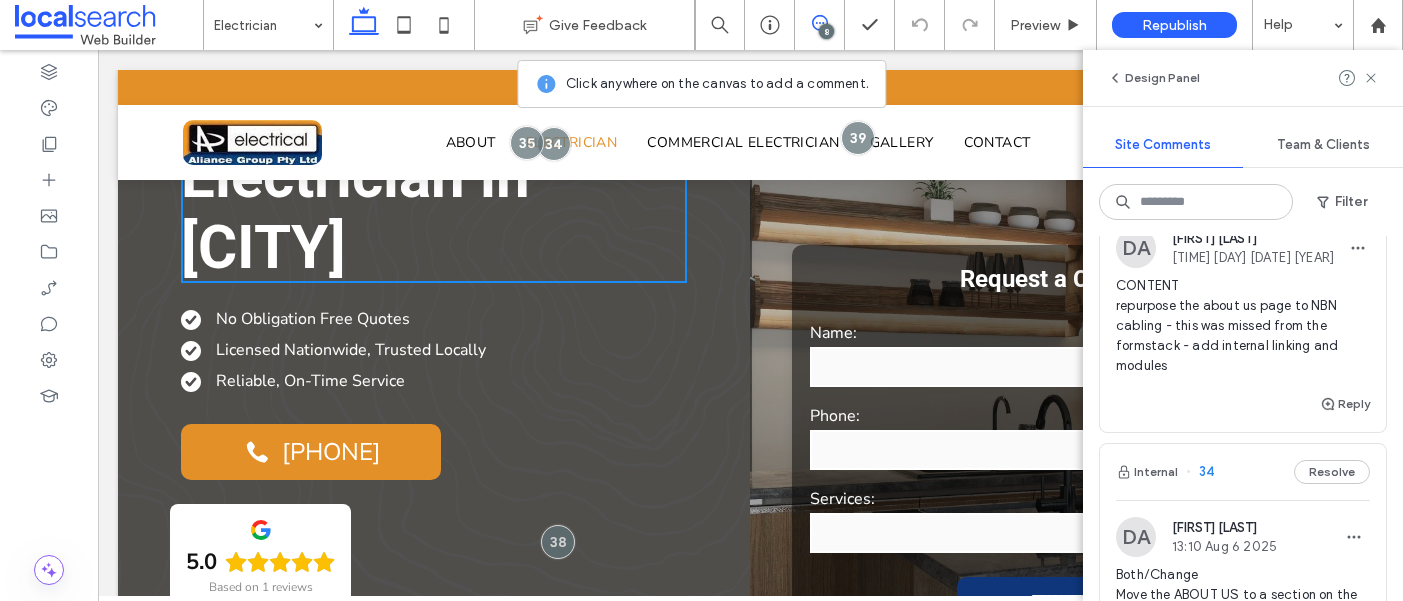 scroll, scrollTop: 0, scrollLeft: 0, axis: both 